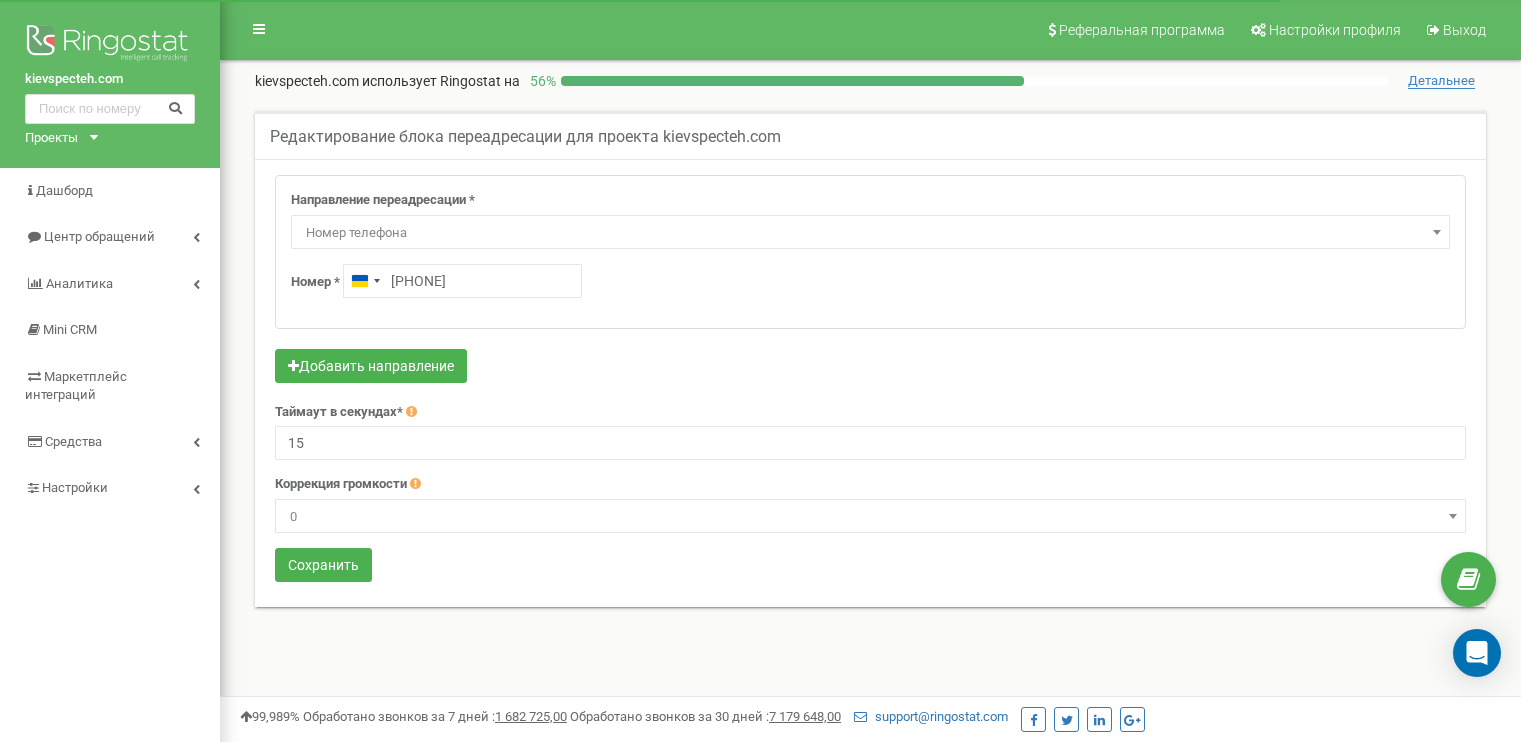 scroll, scrollTop: 0, scrollLeft: 0, axis: both 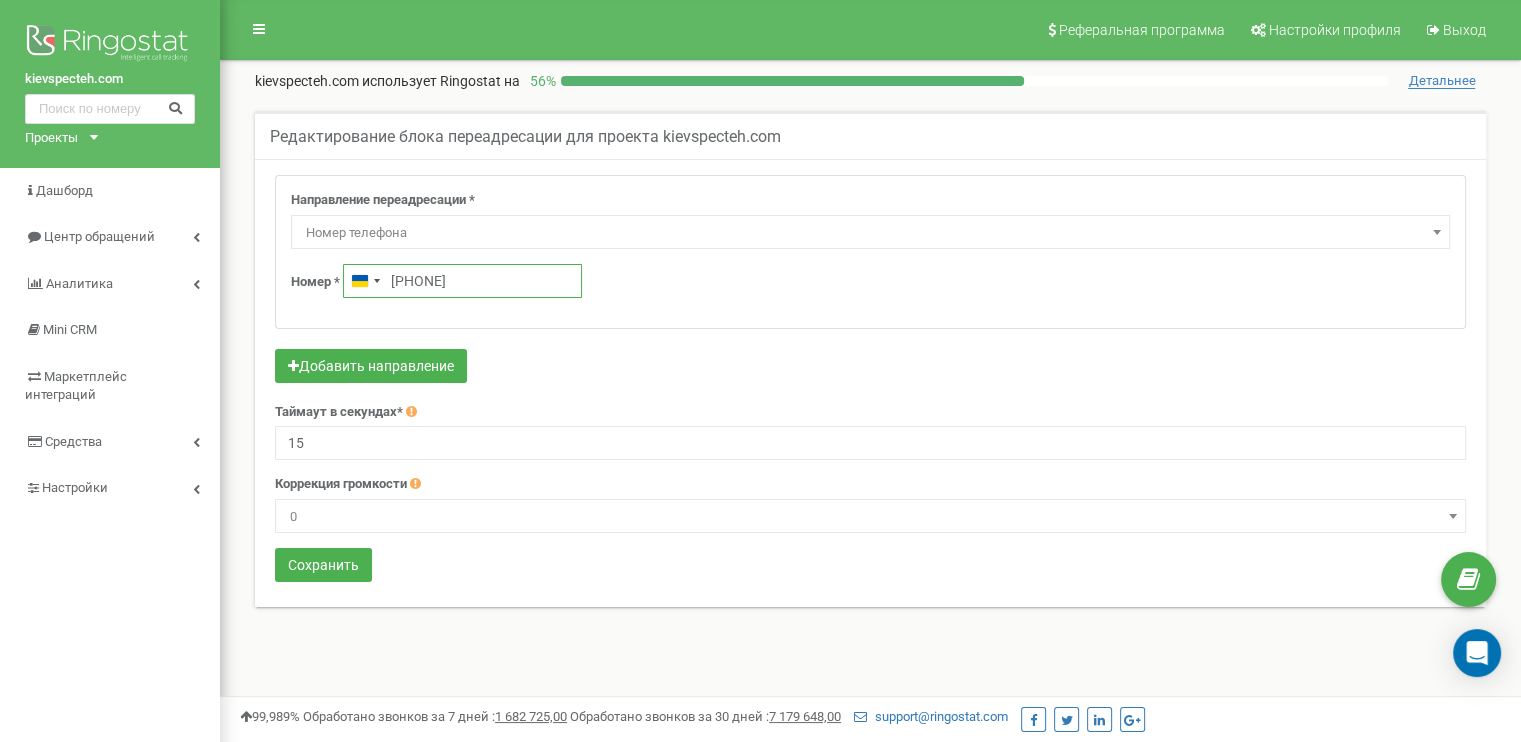 drag, startPoint x: 506, startPoint y: 283, endPoint x: 424, endPoint y: 285, distance: 82.02438 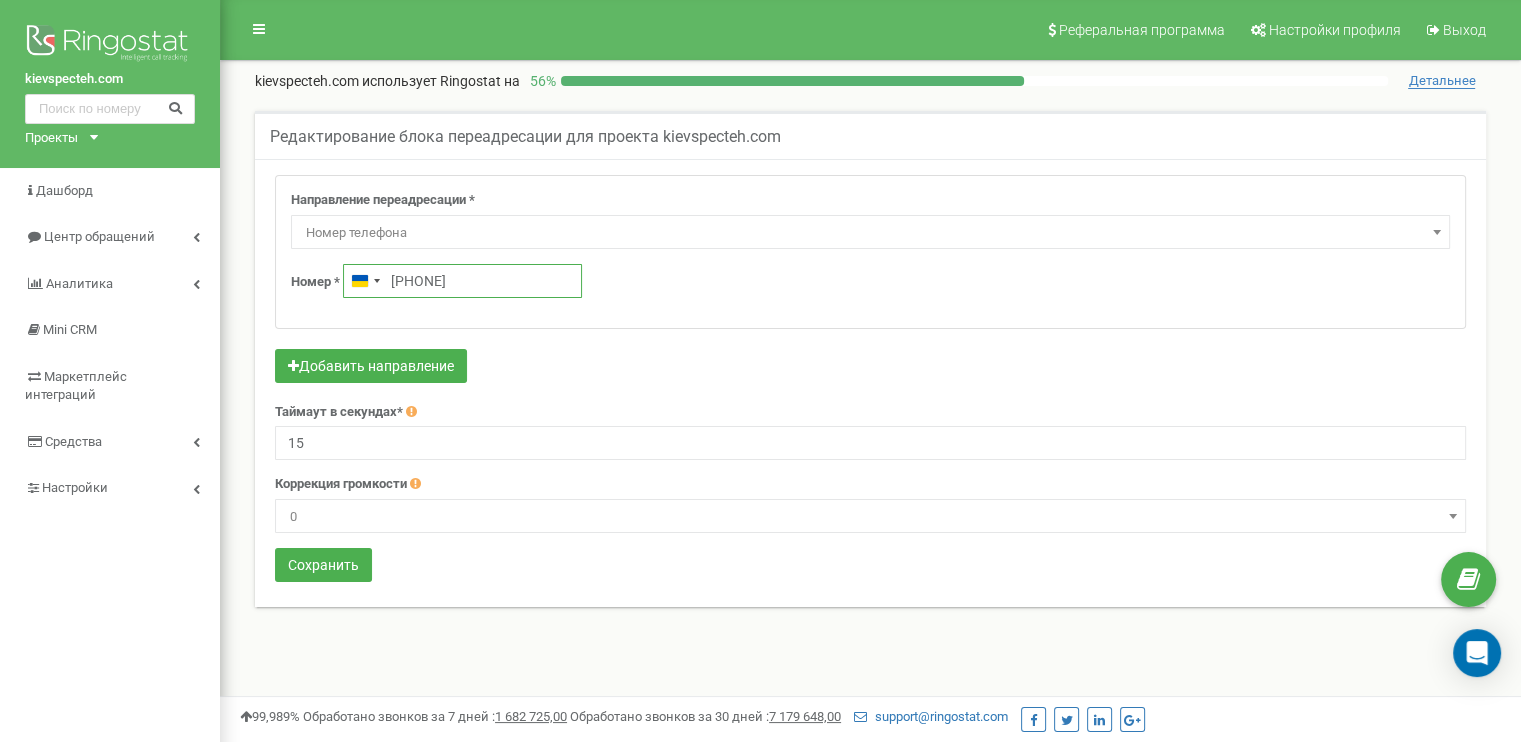 click on "[PHONE]" at bounding box center [462, 281] 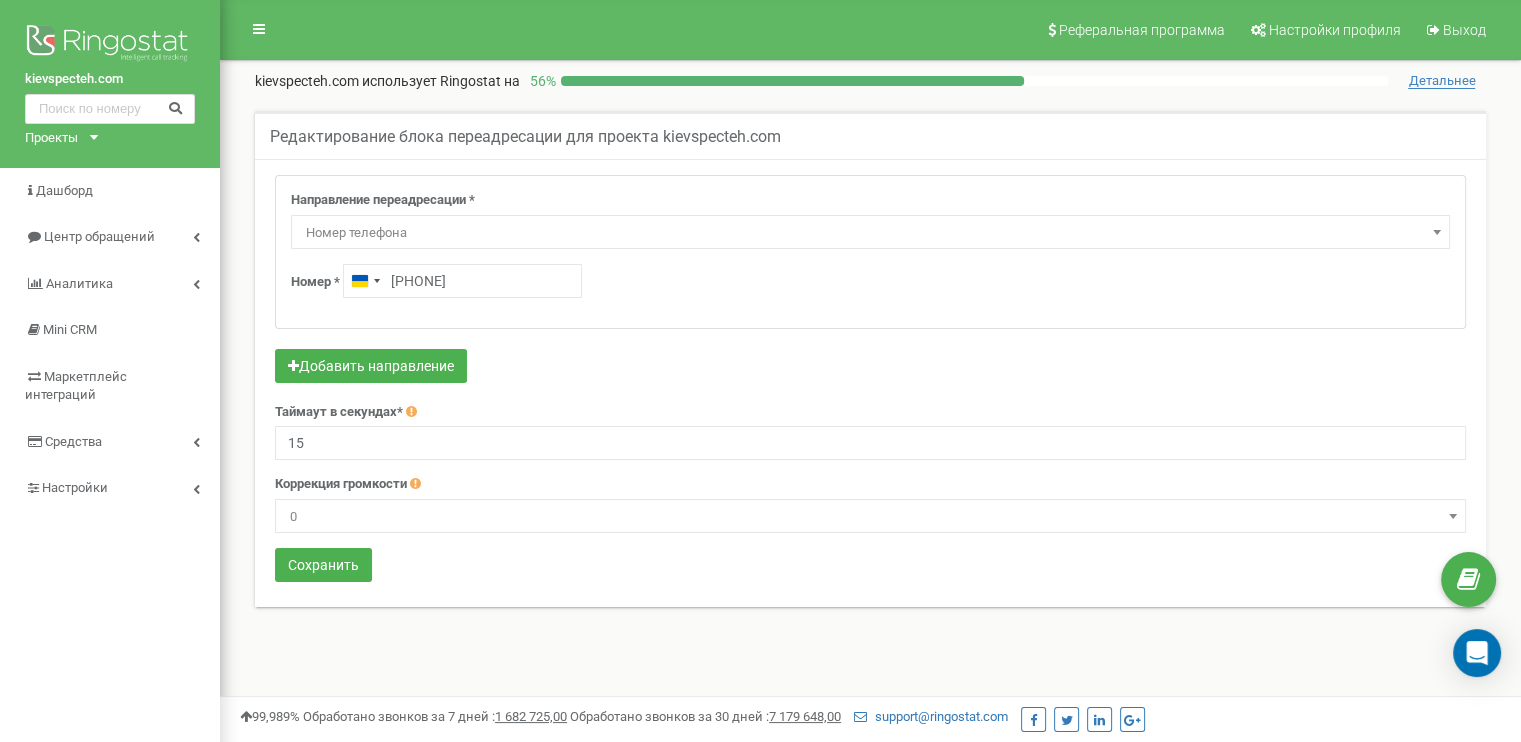 click on "Редактирование блока переадресации для проекта kievspecteh.com
Направление переадресации *
Не использовать
Голосовая почта
Голосовое меню (IVR)
Webhook номер перенаправления
Очередь звонков
SIP
Номер телефона
Внешний SIP
Ответственный менеджер по звонкам
Сотрудник
Отдел
Номер телефона" at bounding box center [870, 371] 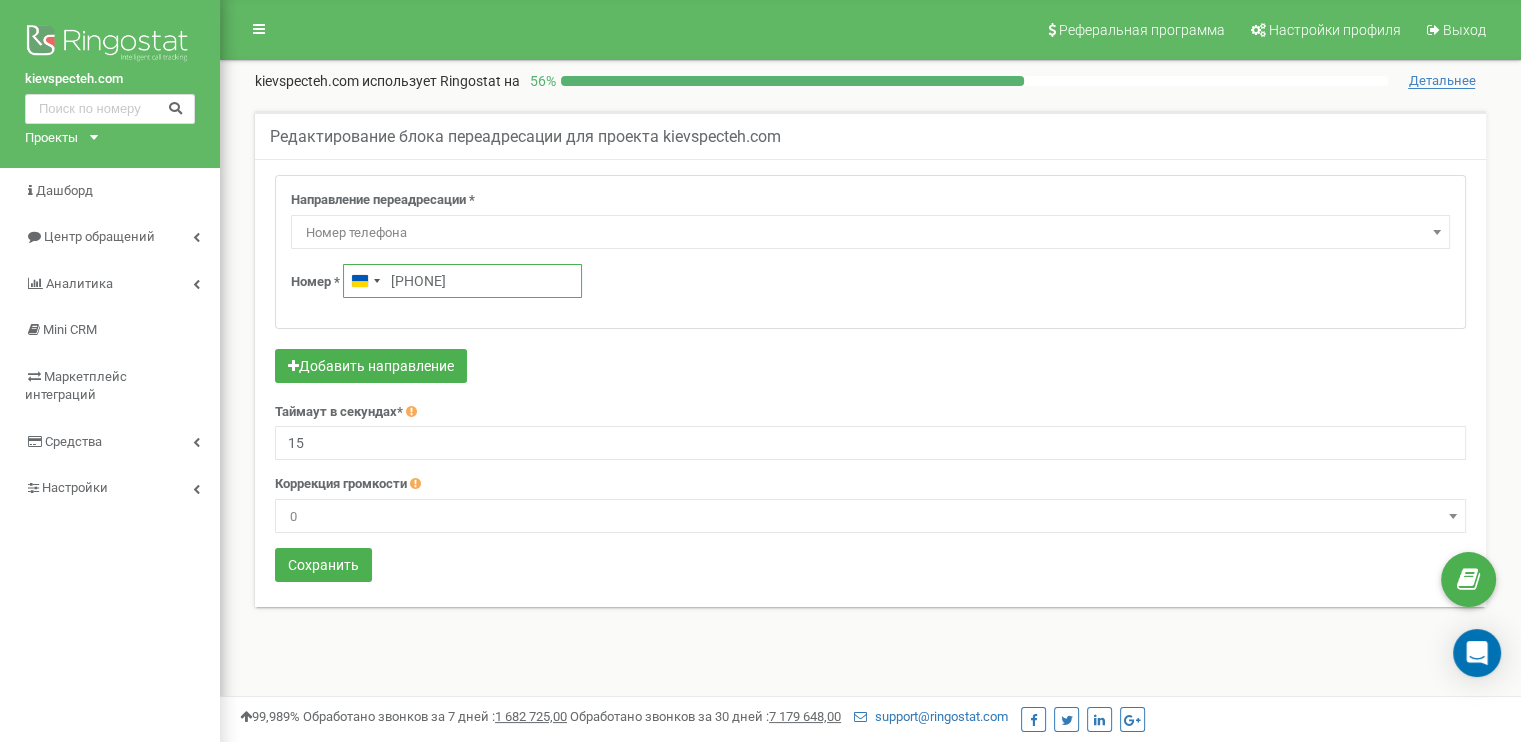 drag, startPoint x: 511, startPoint y: 276, endPoint x: 431, endPoint y: 283, distance: 80.305664 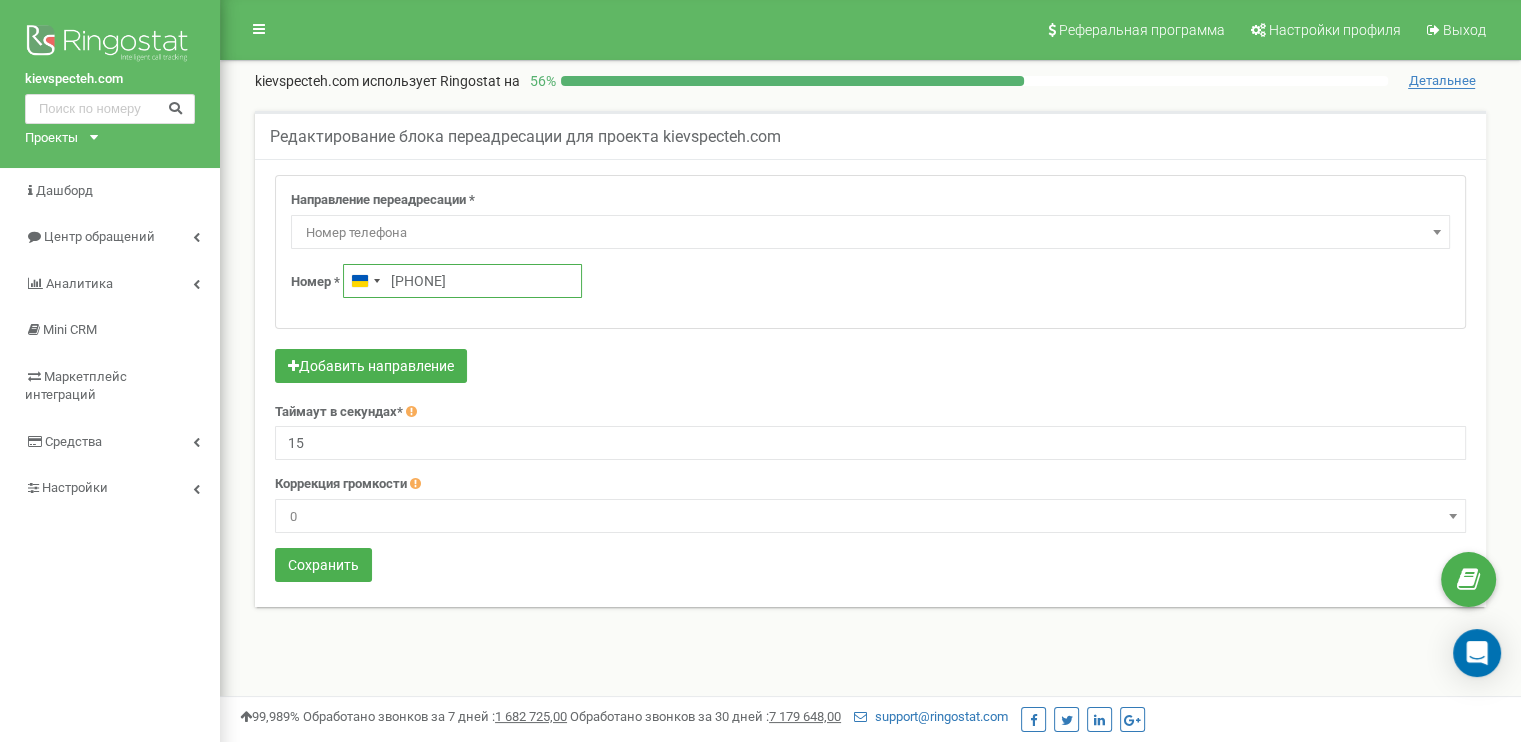 click on "+380969372352" at bounding box center (462, 281) 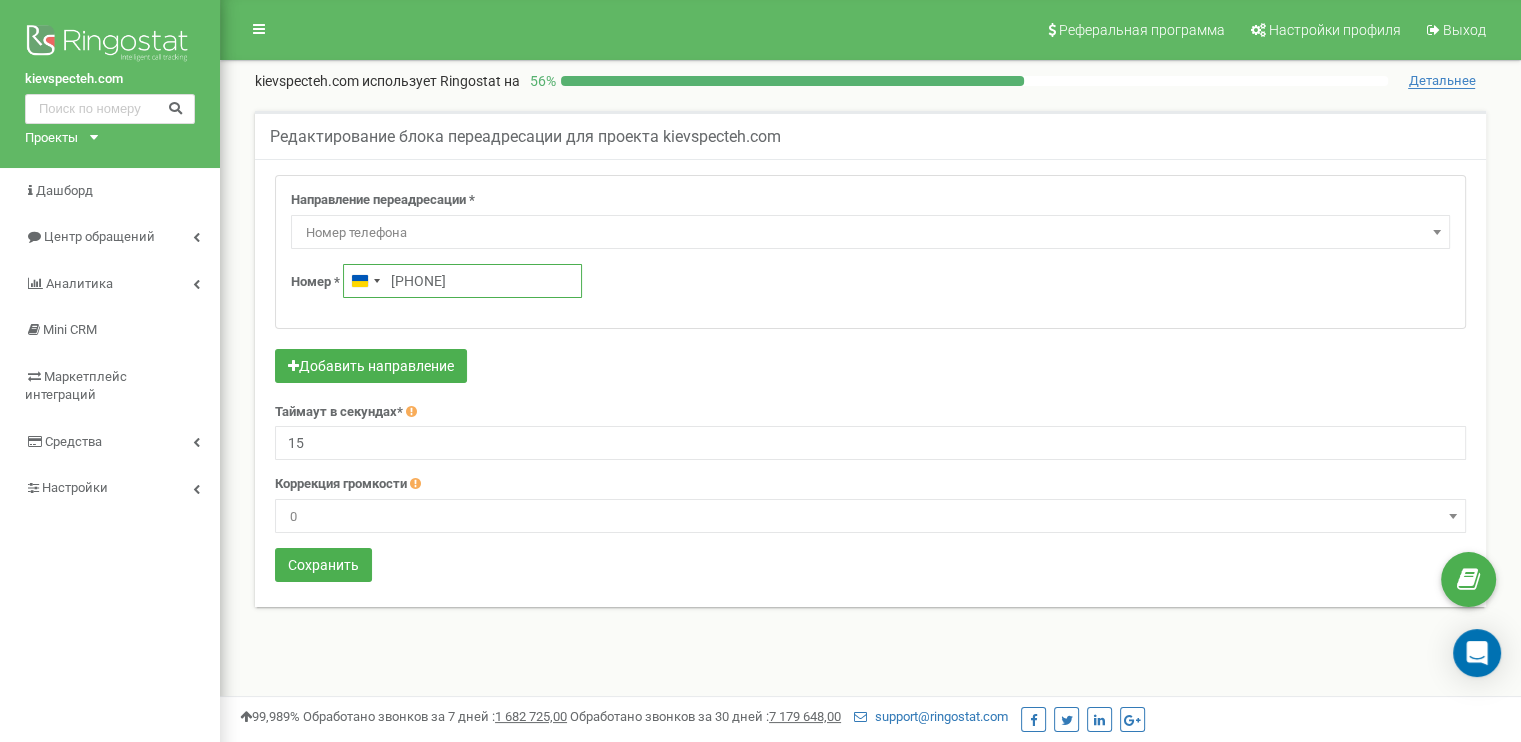paste on "93 783 47 58" 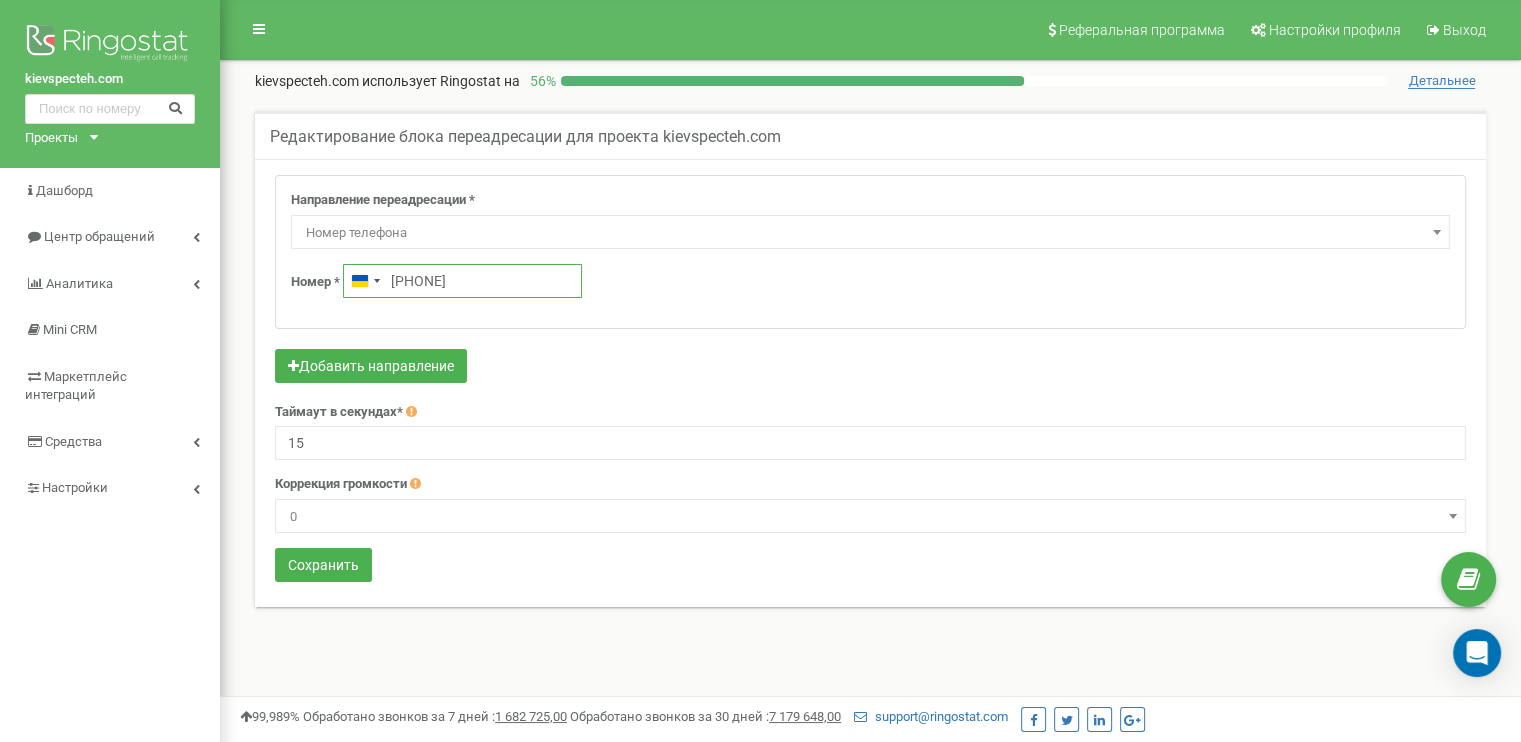 click on "+380993 783 47 58" at bounding box center [462, 281] 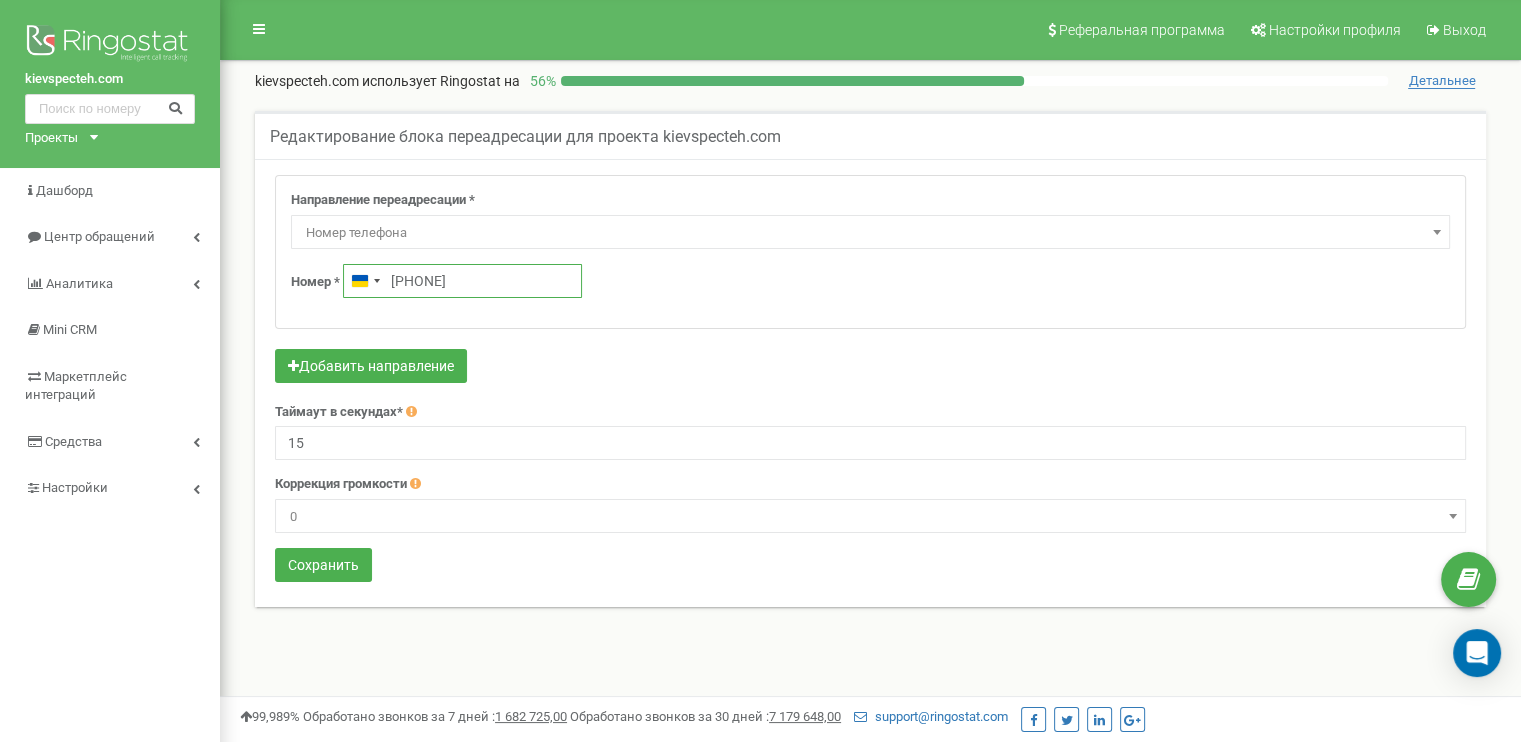 drag, startPoint x: 545, startPoint y: 286, endPoint x: 323, endPoint y: 289, distance: 222.02026 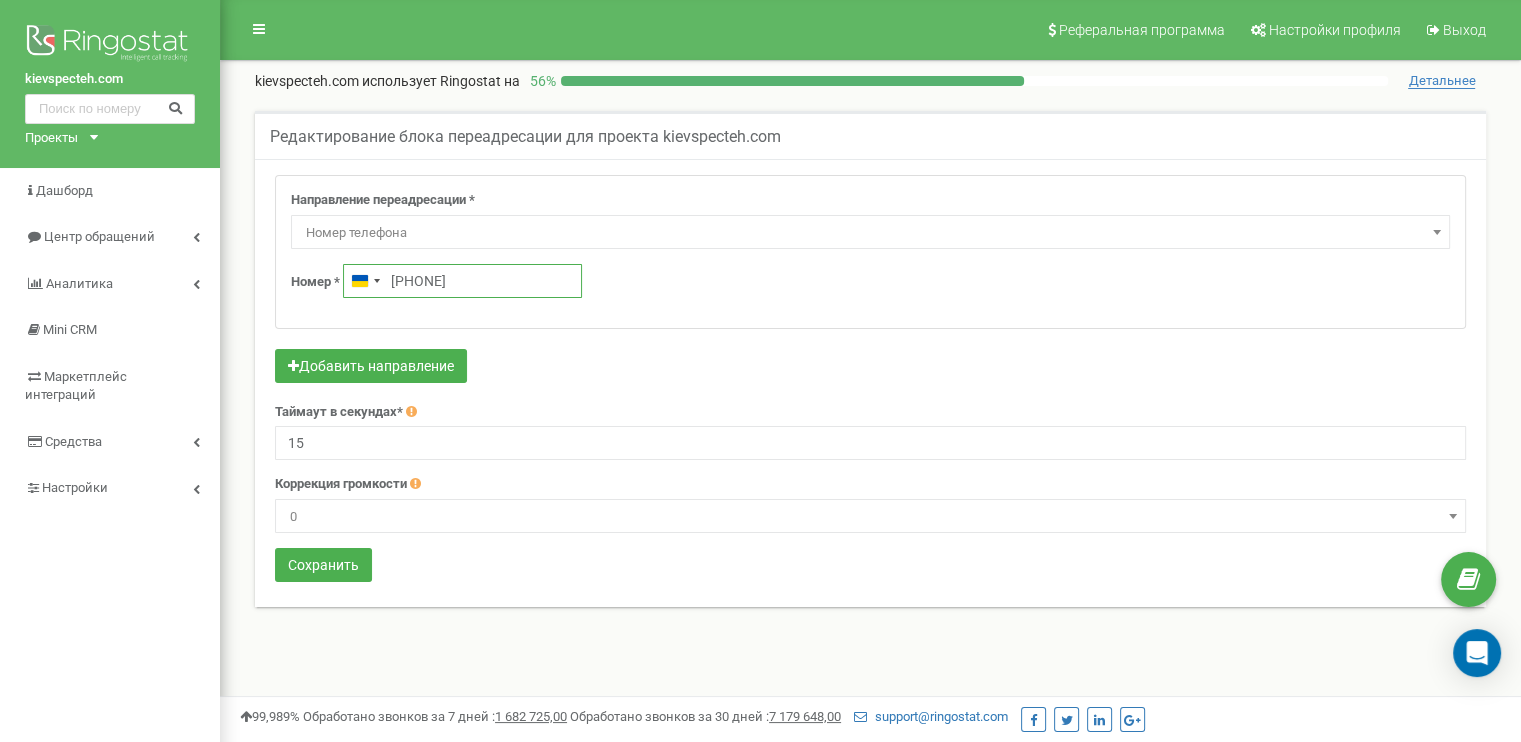 click on "Номер *
Ukraine +380 +380 93 783 4758" at bounding box center (870, 281) 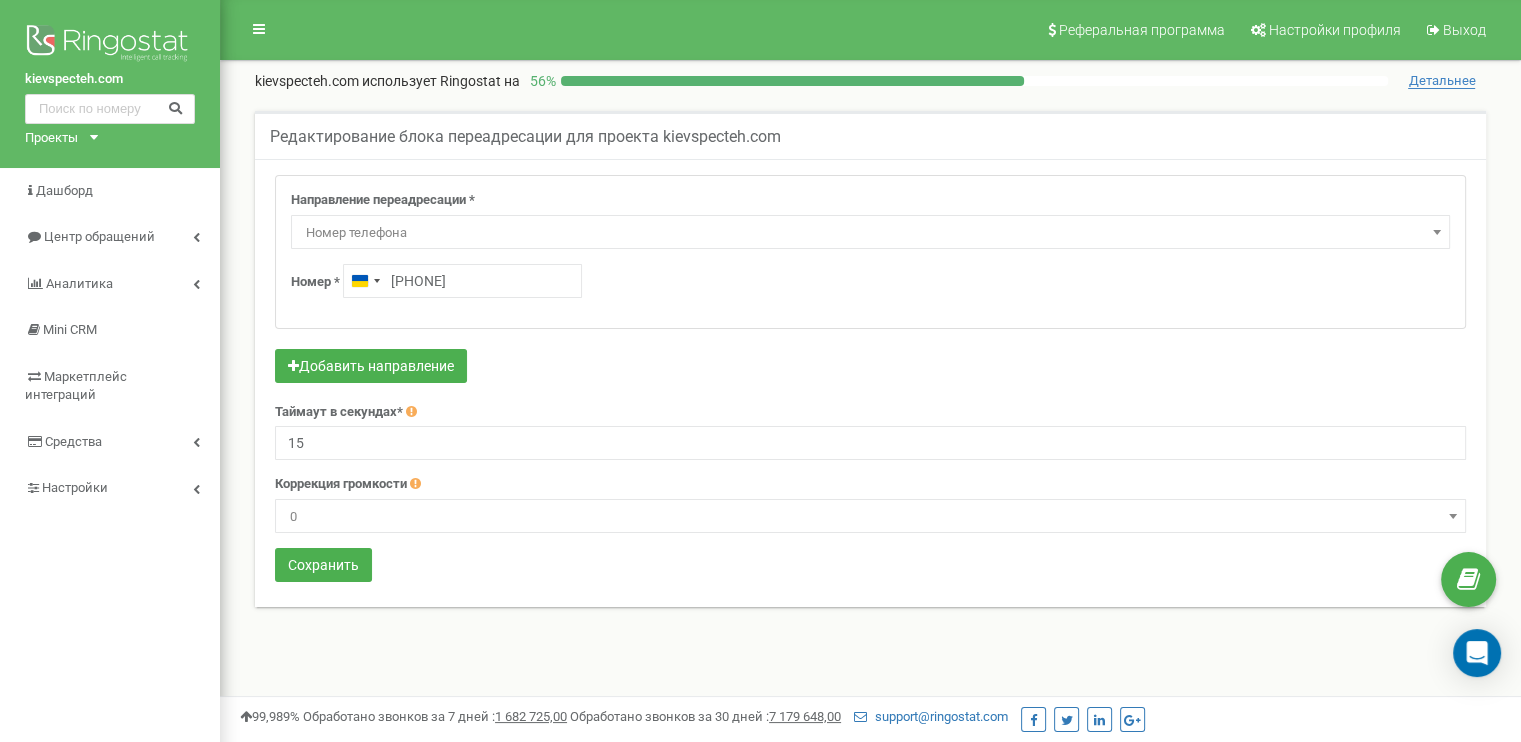 click on "Направление переадресации *
Не использовать
Голосовая почта
Голосовое меню (IVR)
Webhook номер перенаправления
Очередь звонков
SIP
Номер телефона
Внешний SIP
Ответственный менеджер по звонкам
Сотрудник
Отдел
Номер телефона
Запись перед Голосовая почта *
Новое аудио Голосовая почта
Voicemail Standard audio non-working hours RU
Voicemail Standard audio in work time RU
Voicemail Standard audio in work time UK
Voicemail Standard audio non-working hours UK" at bounding box center [870, 252] 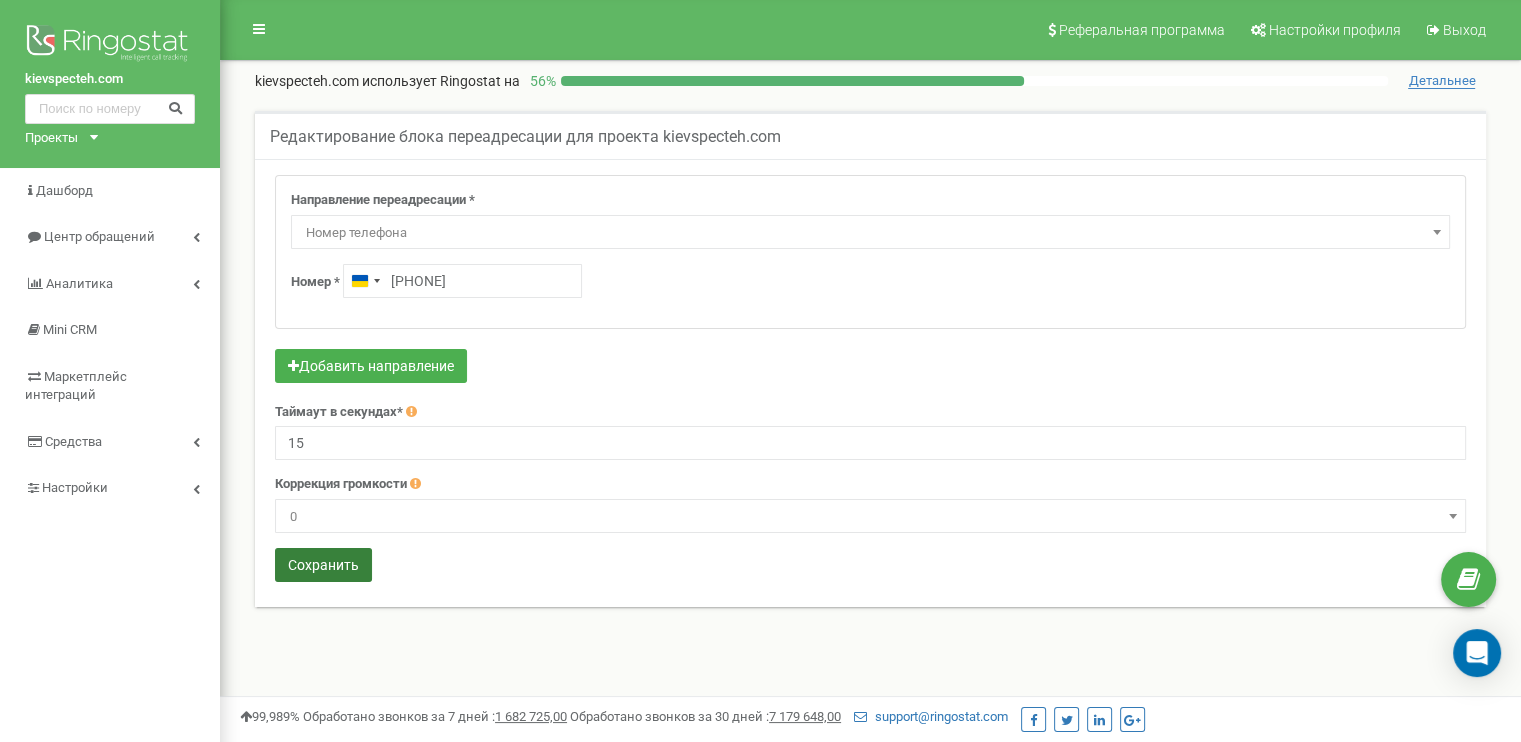 click on "Сохранить" at bounding box center [323, 565] 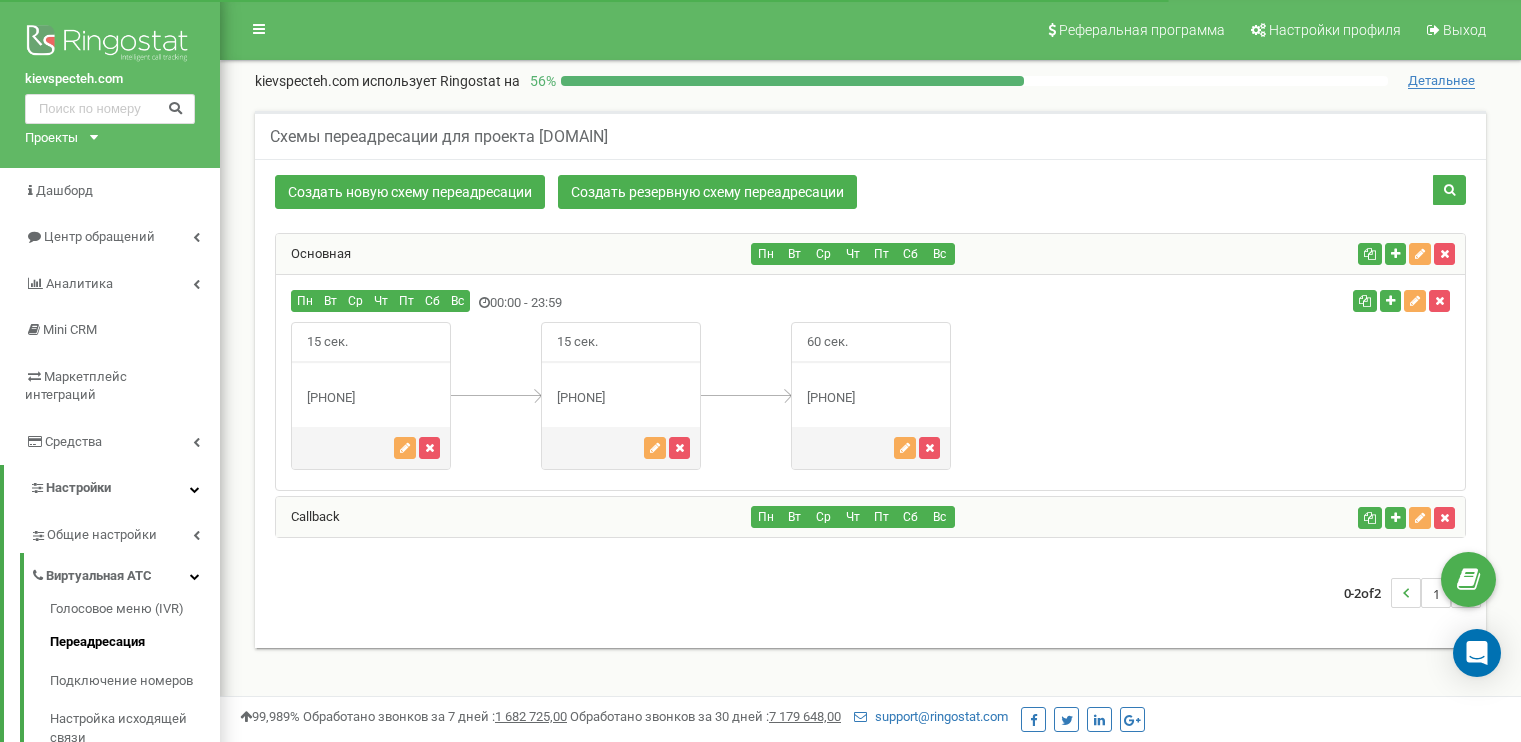 scroll, scrollTop: 272, scrollLeft: 0, axis: vertical 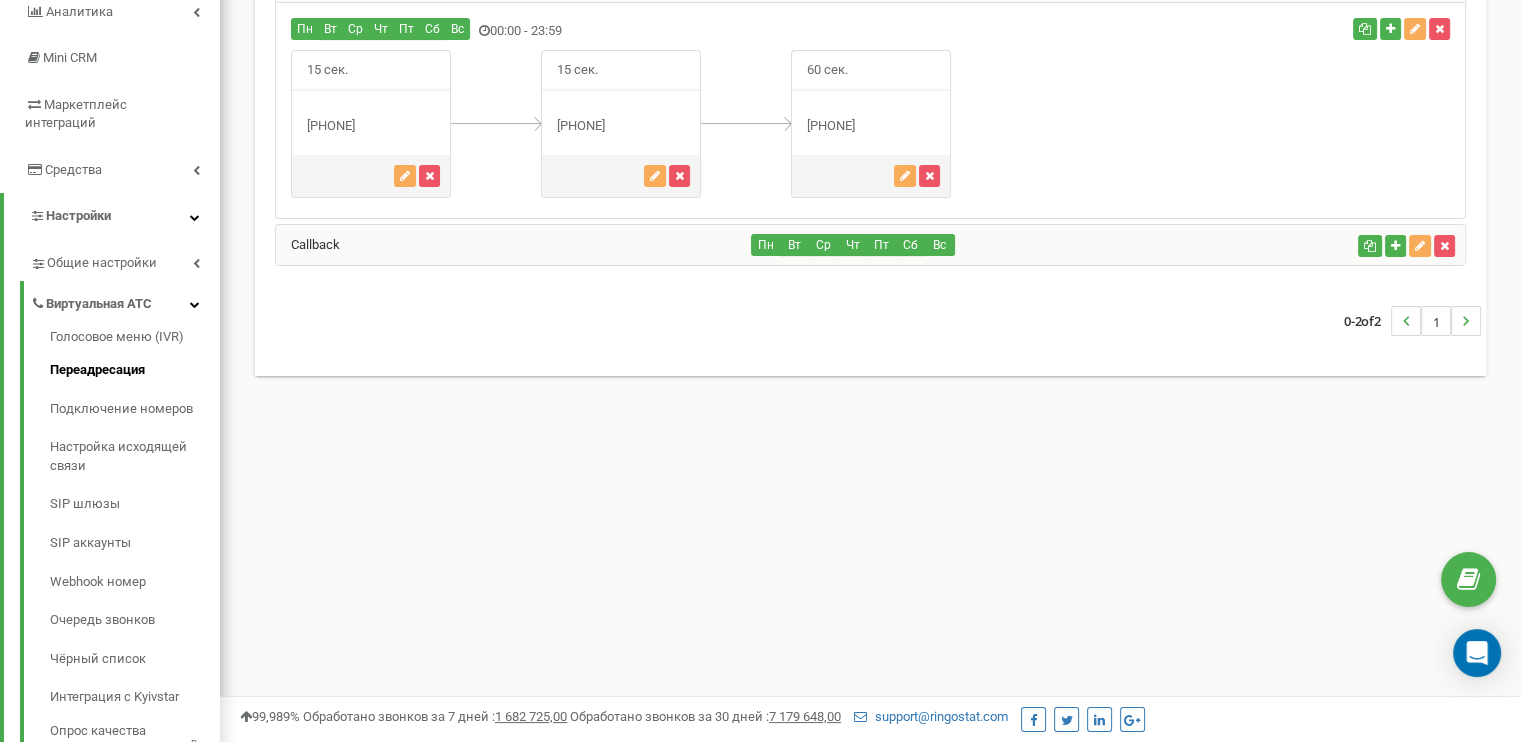 click on "Callback" at bounding box center [514, 245] 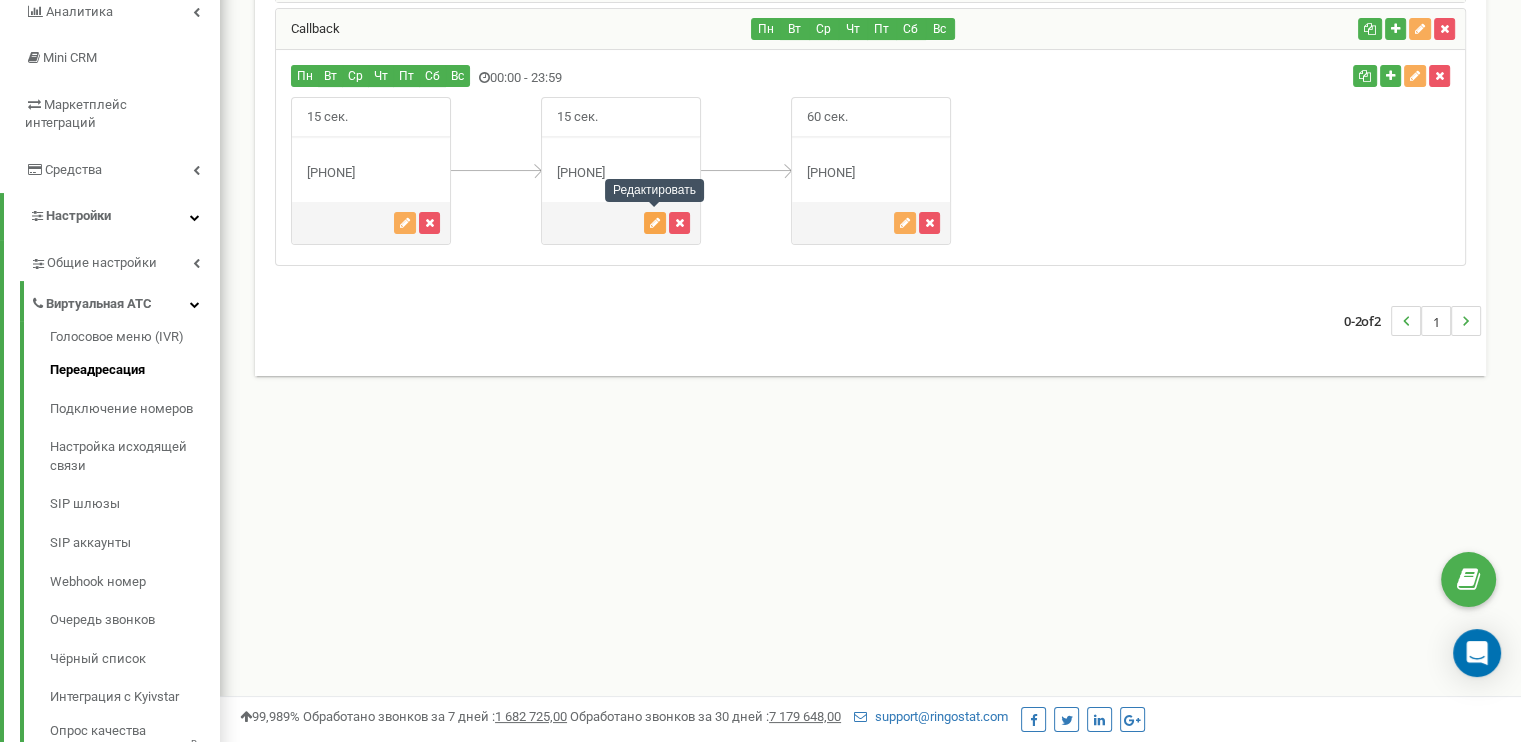 click at bounding box center [655, 223] 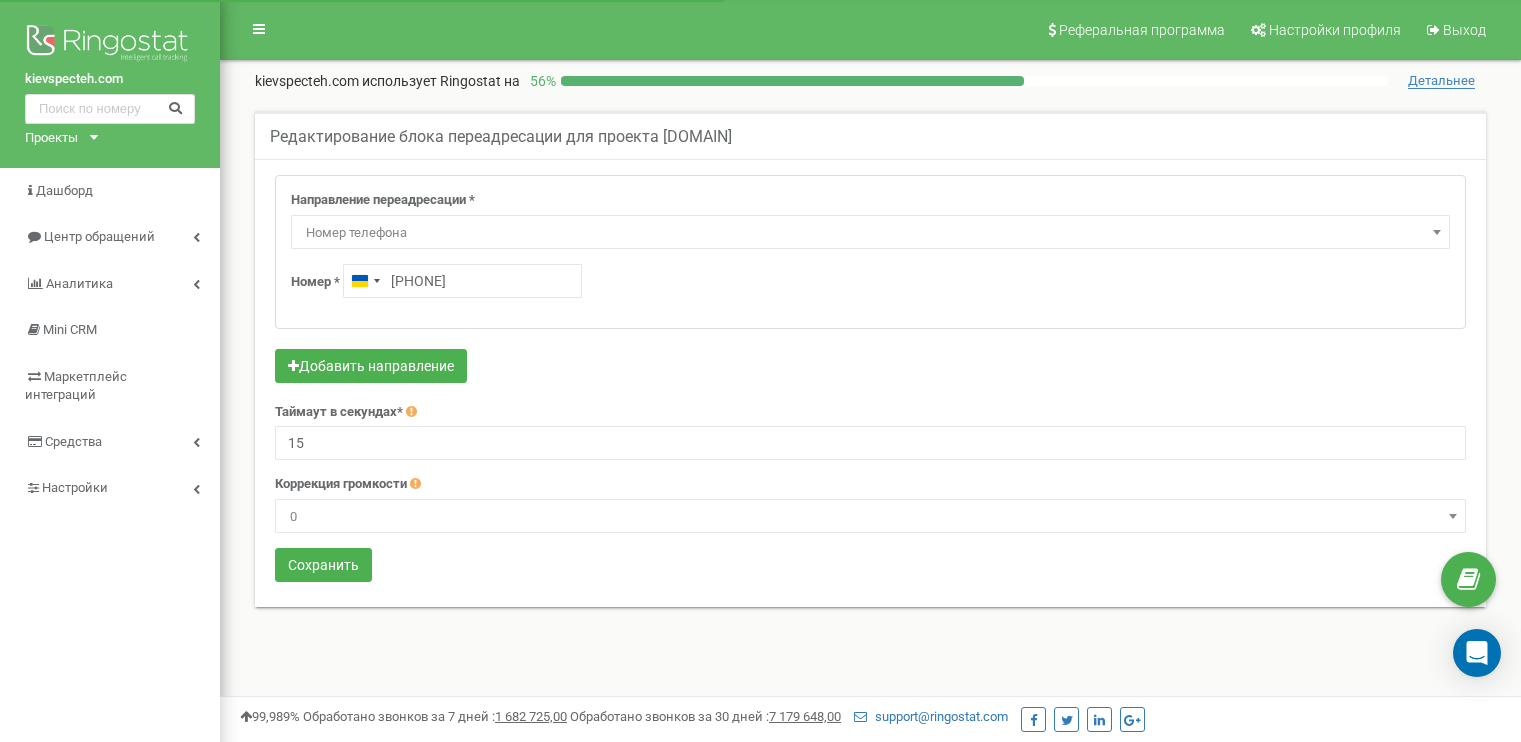 scroll, scrollTop: 0, scrollLeft: 0, axis: both 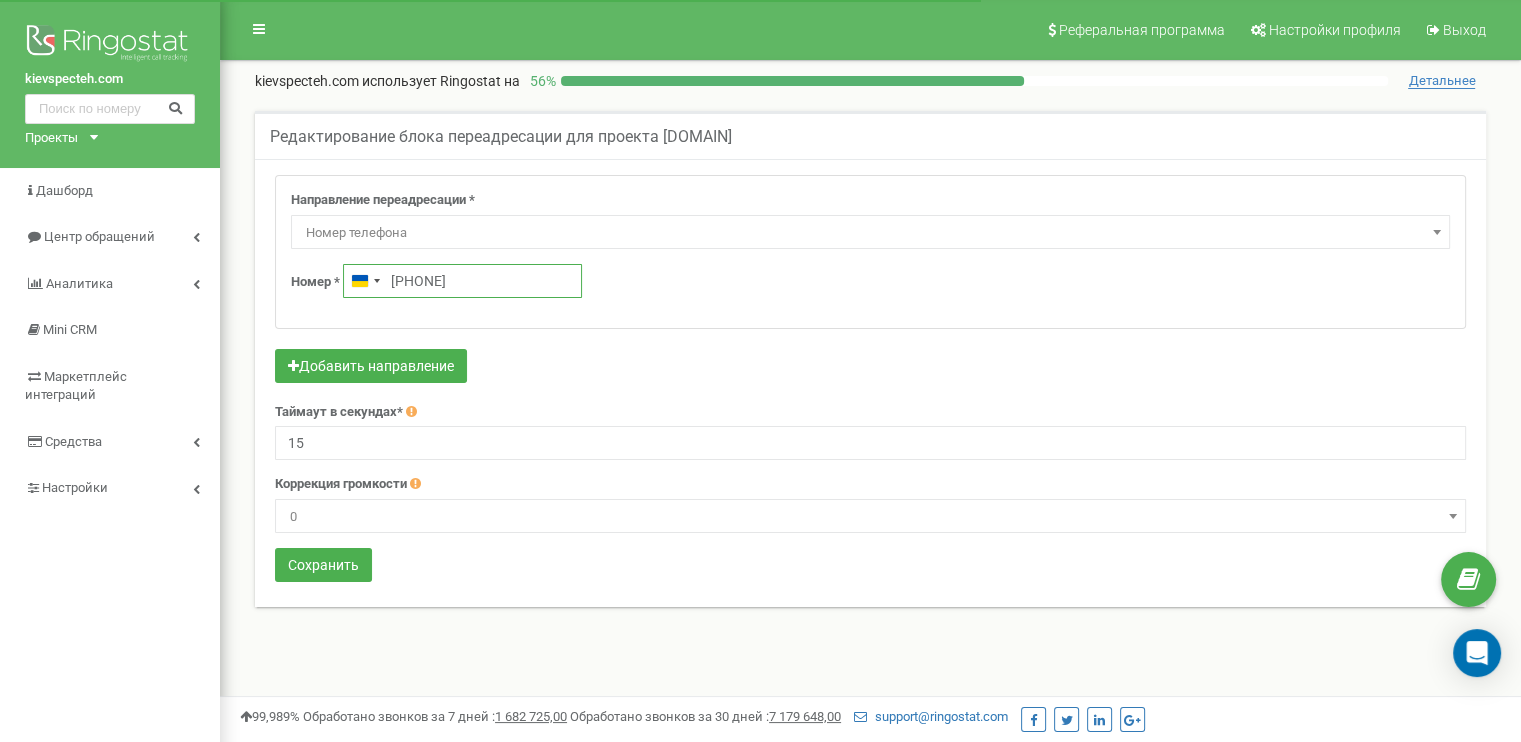 drag, startPoint x: 519, startPoint y: 277, endPoint x: 387, endPoint y: 286, distance: 132.30646 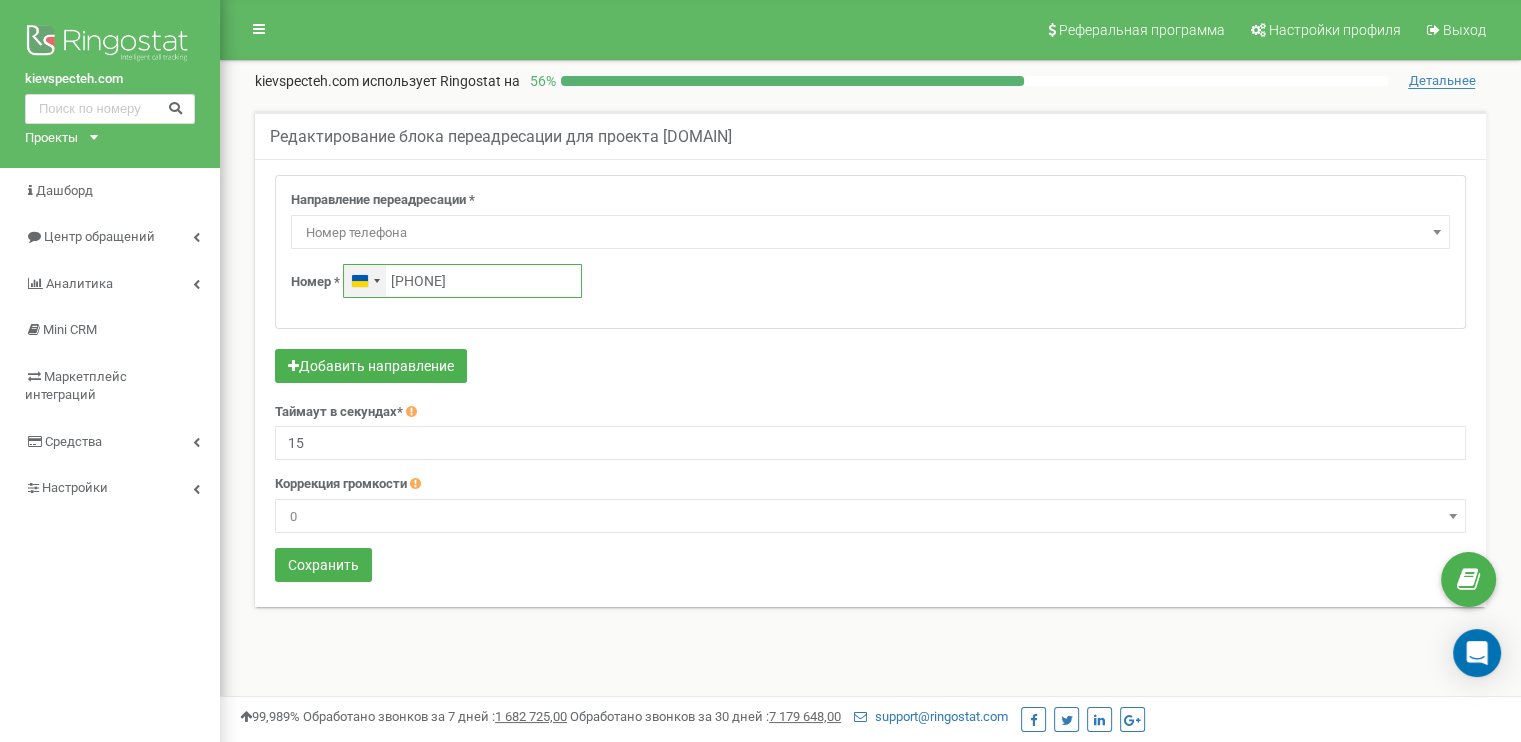 paste on "93 783 4758" 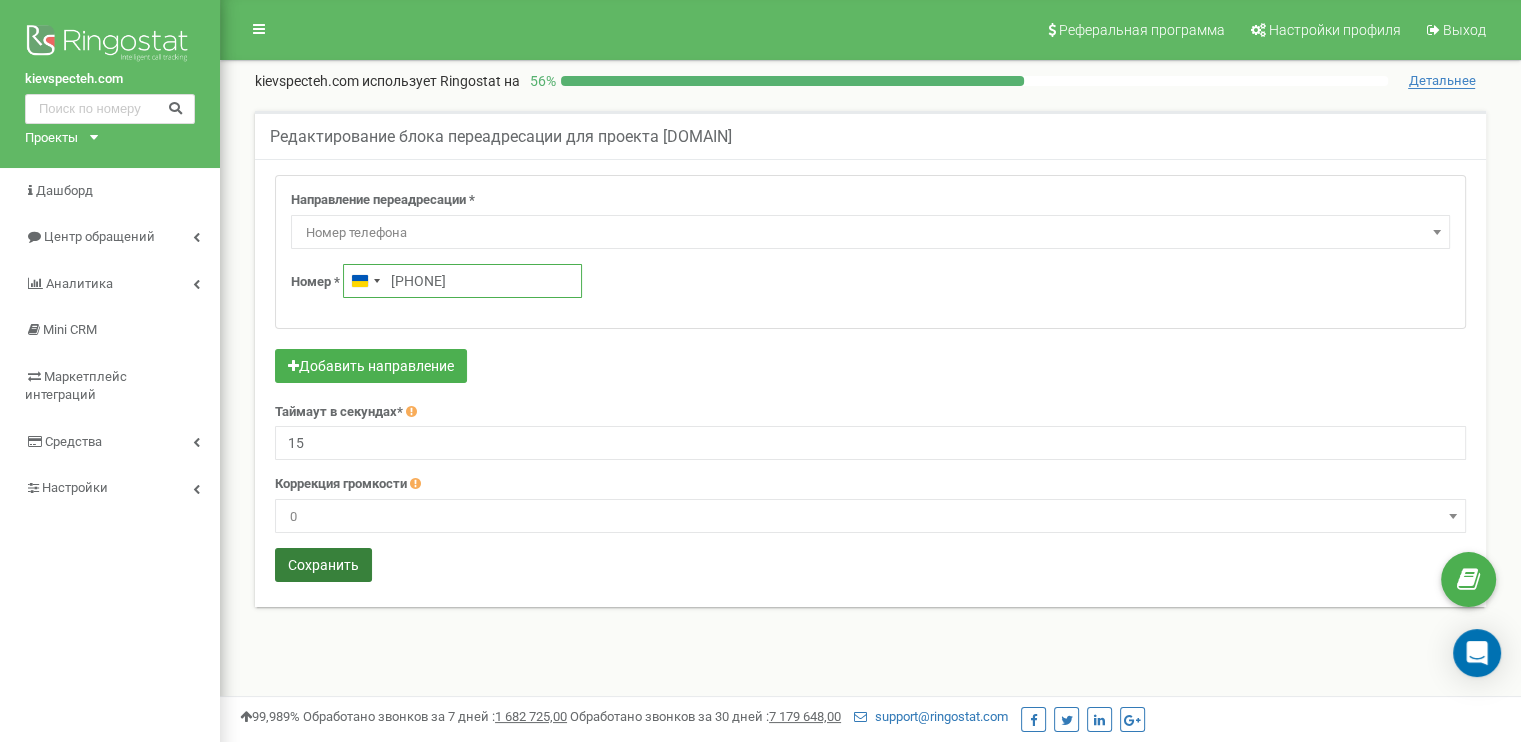 type on "[PHONE]" 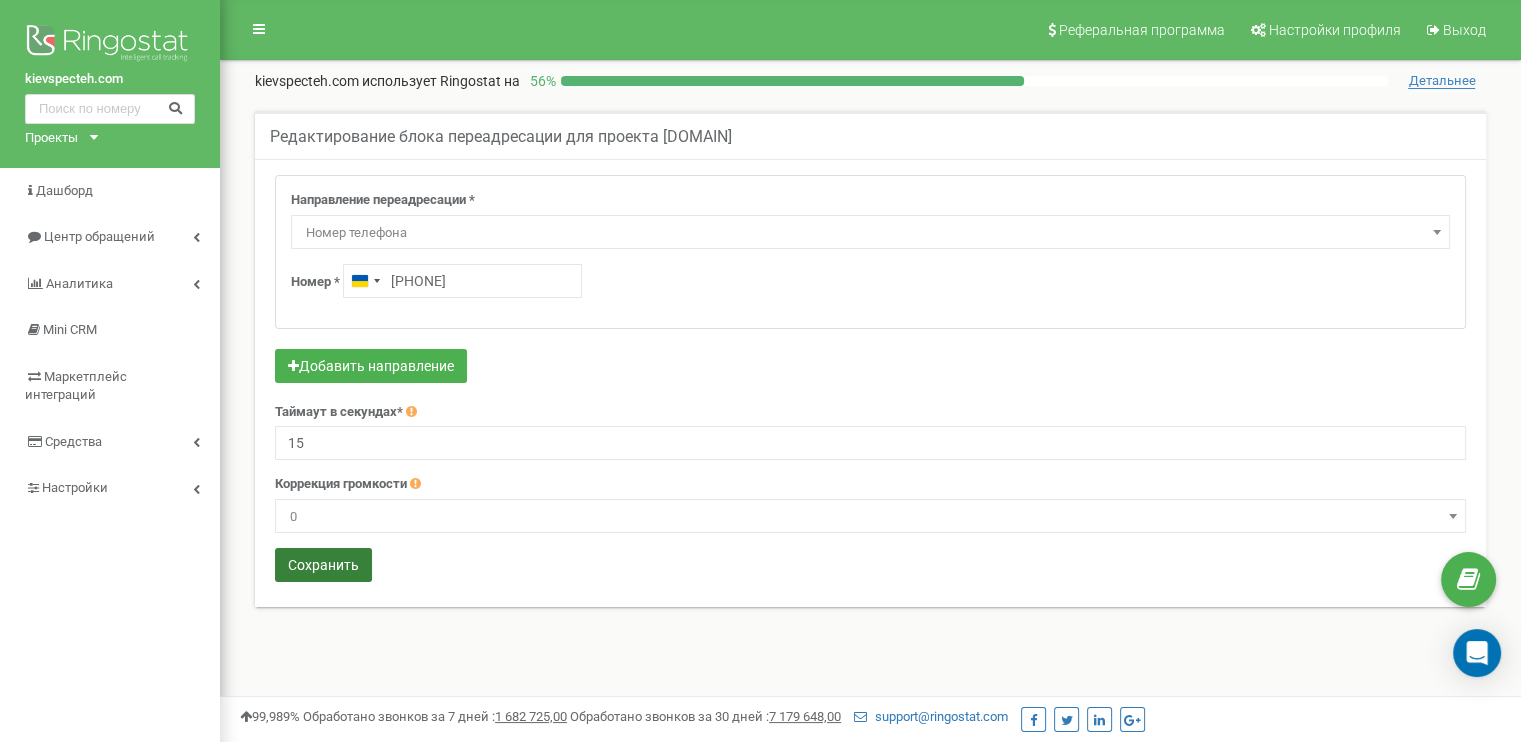 click on "Сохранить" at bounding box center [323, 565] 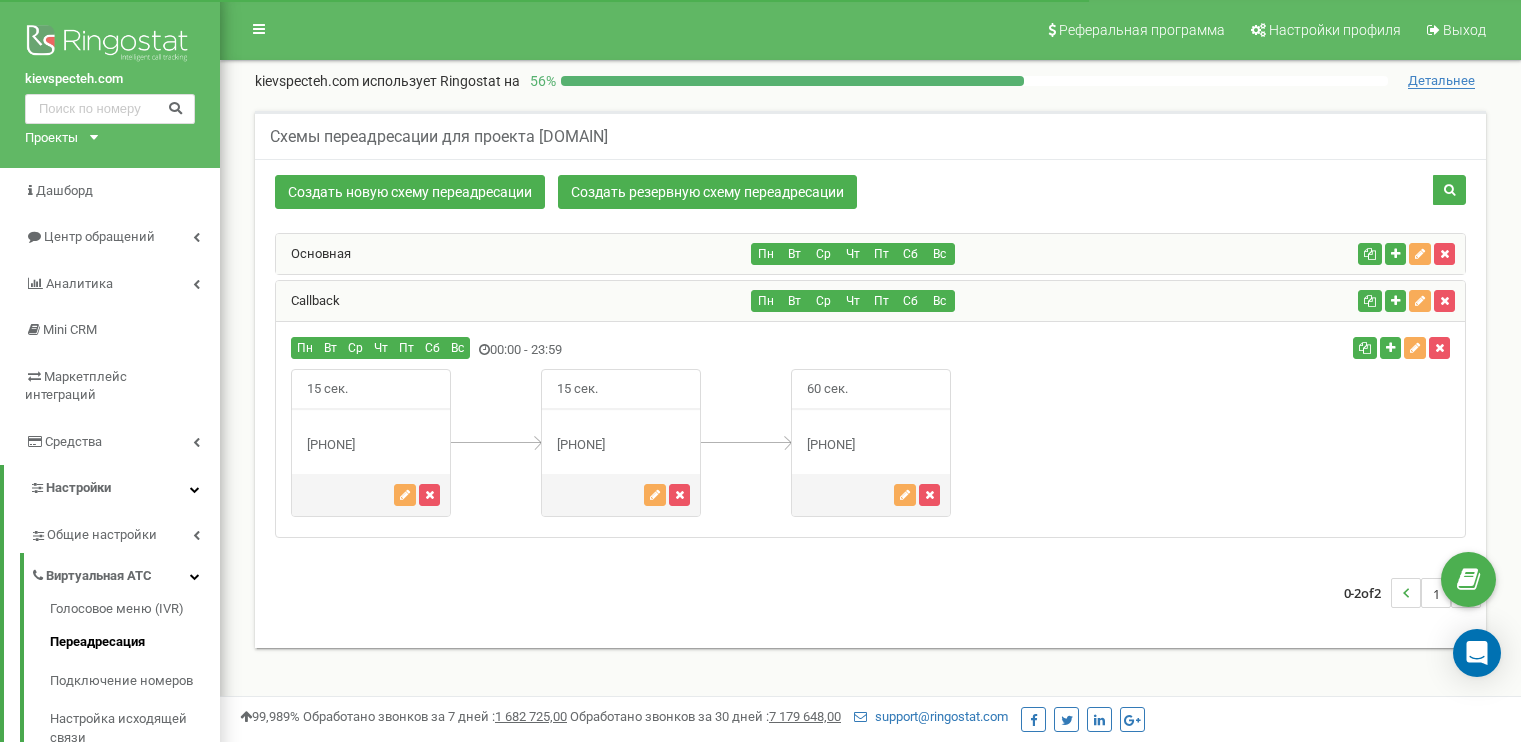 scroll, scrollTop: 319, scrollLeft: 0, axis: vertical 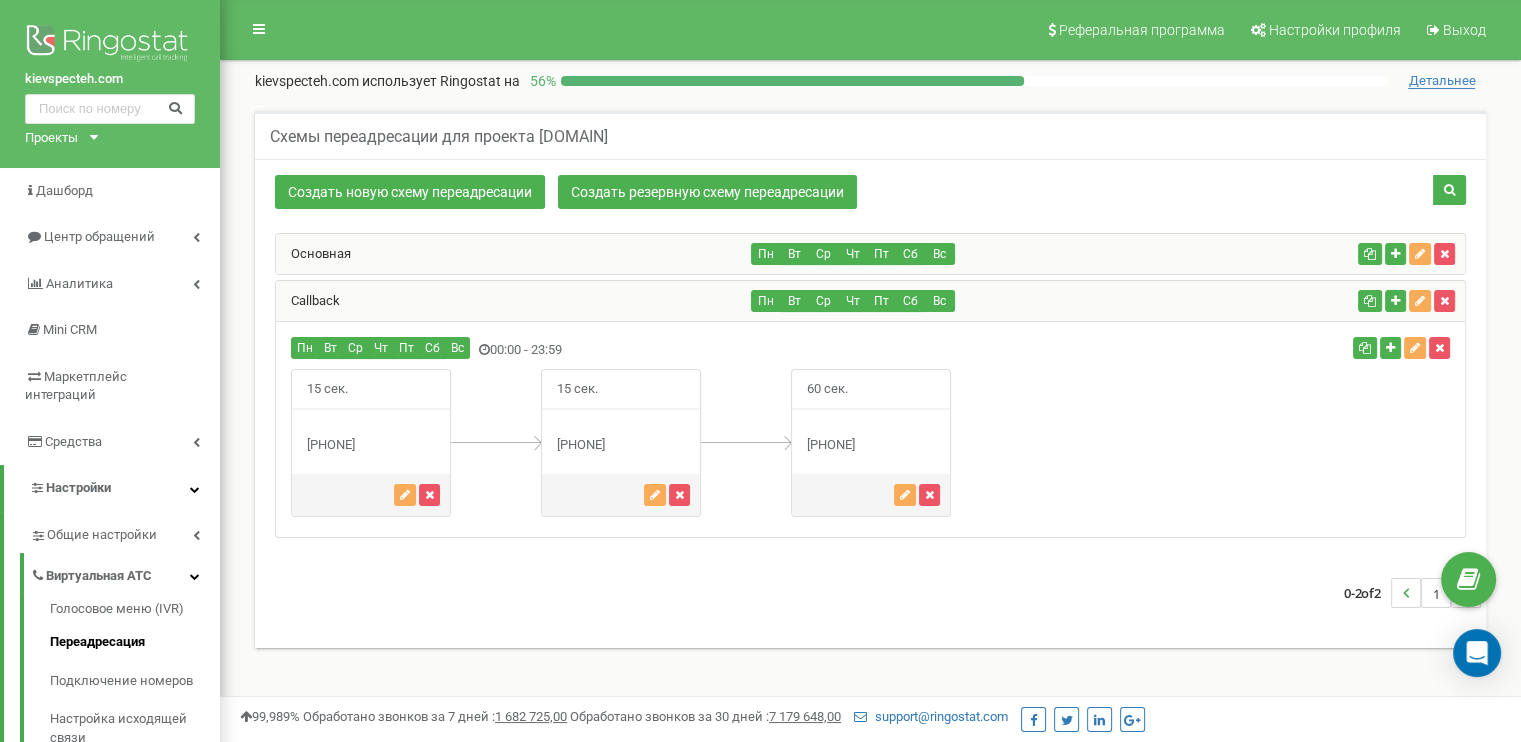 click on "Проекты kievspecteh.in.ua eurocontainer.com.ua kievspecteh.com" at bounding box center (57, 138) 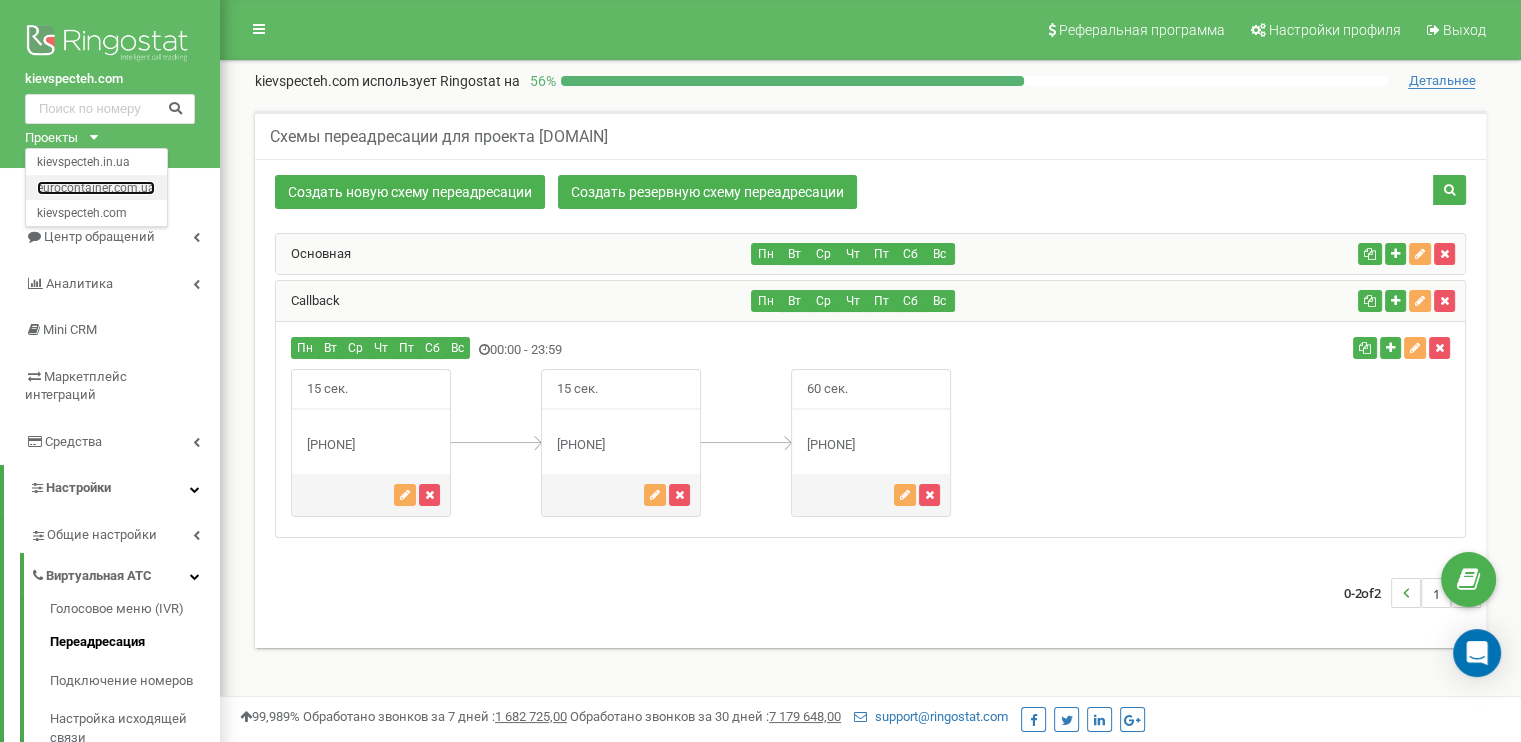 click on "eurocontainer.com.ua" at bounding box center [96, 187] 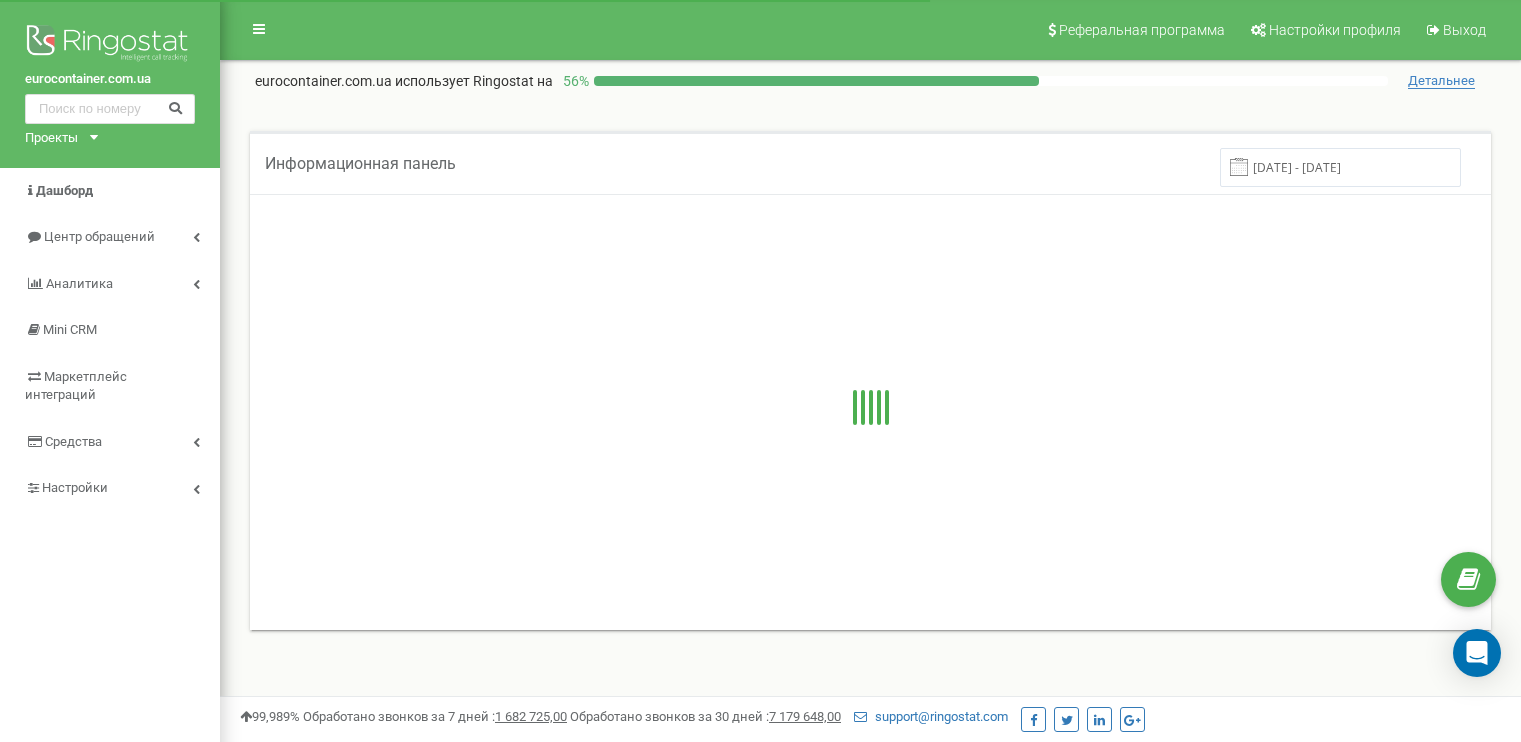 scroll, scrollTop: 0, scrollLeft: 0, axis: both 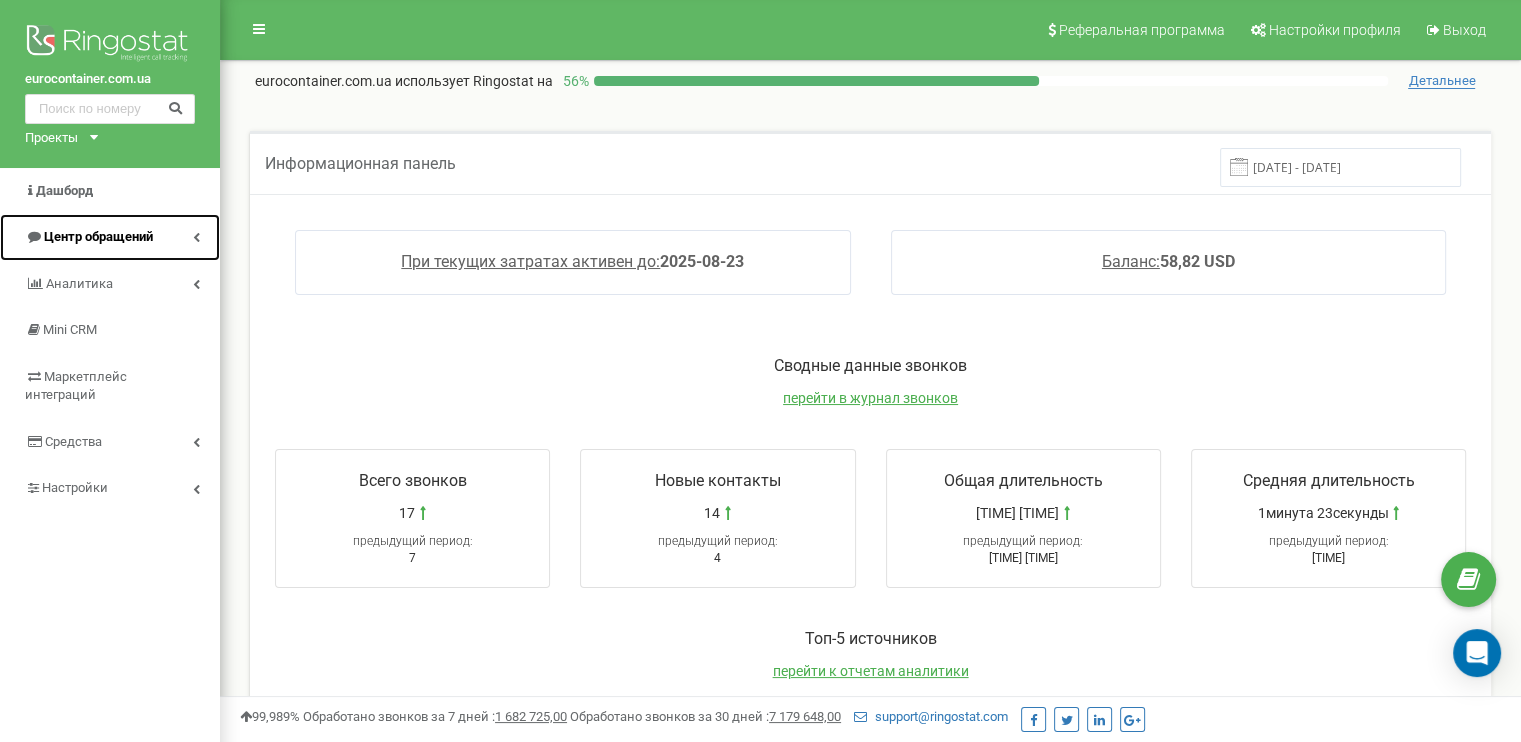 click on "Центр обращений" at bounding box center (98, 236) 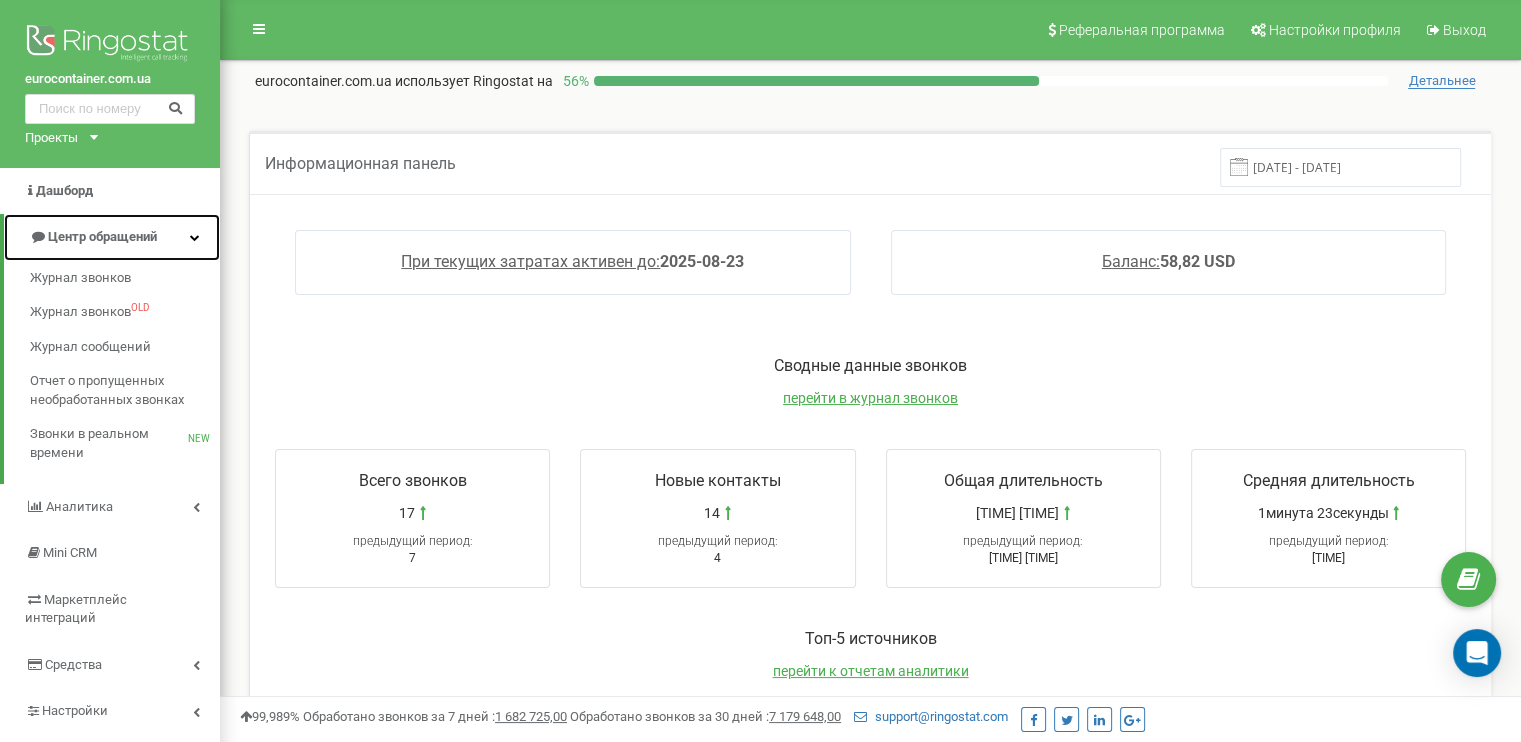 click on "Центр обращений" at bounding box center (102, 236) 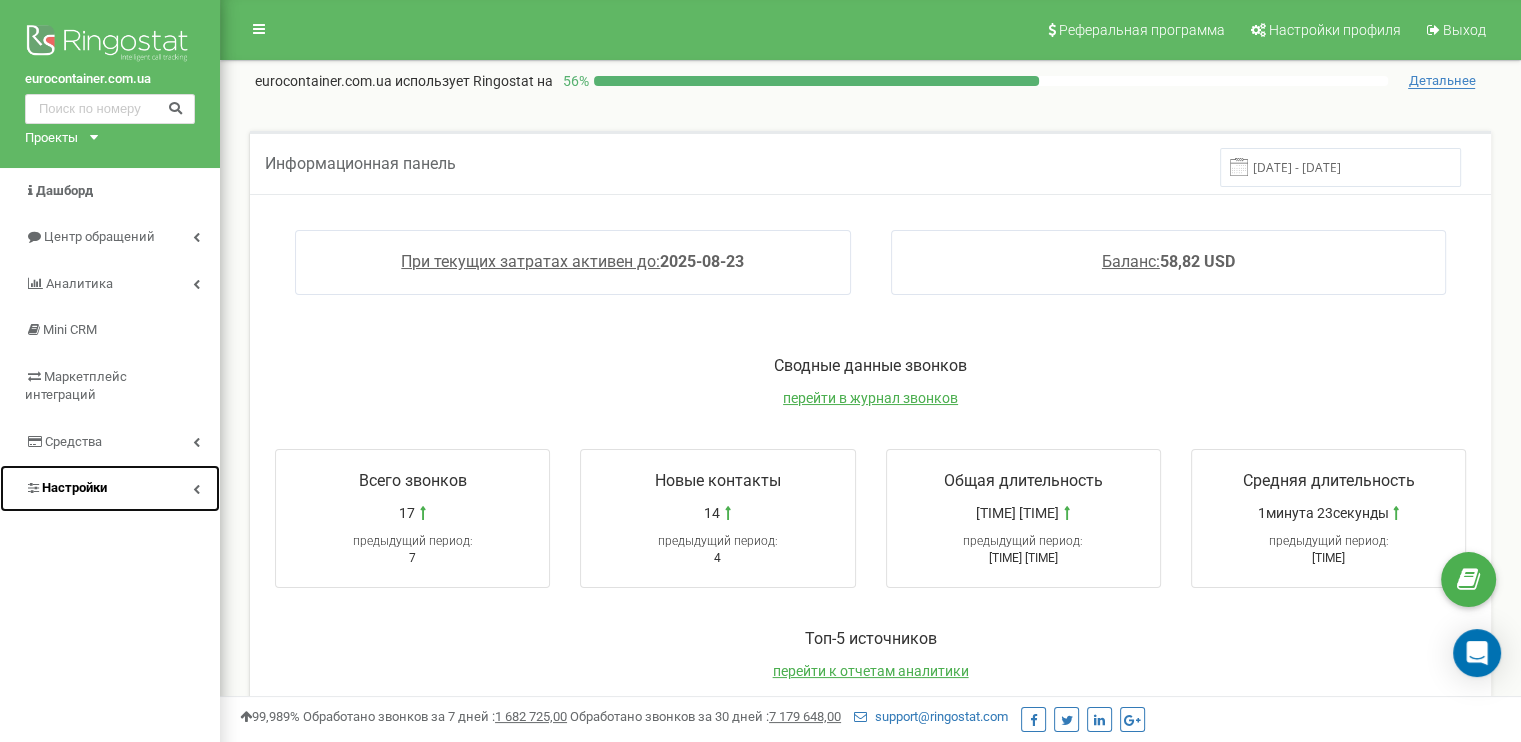 click on "Настройки" at bounding box center (110, 488) 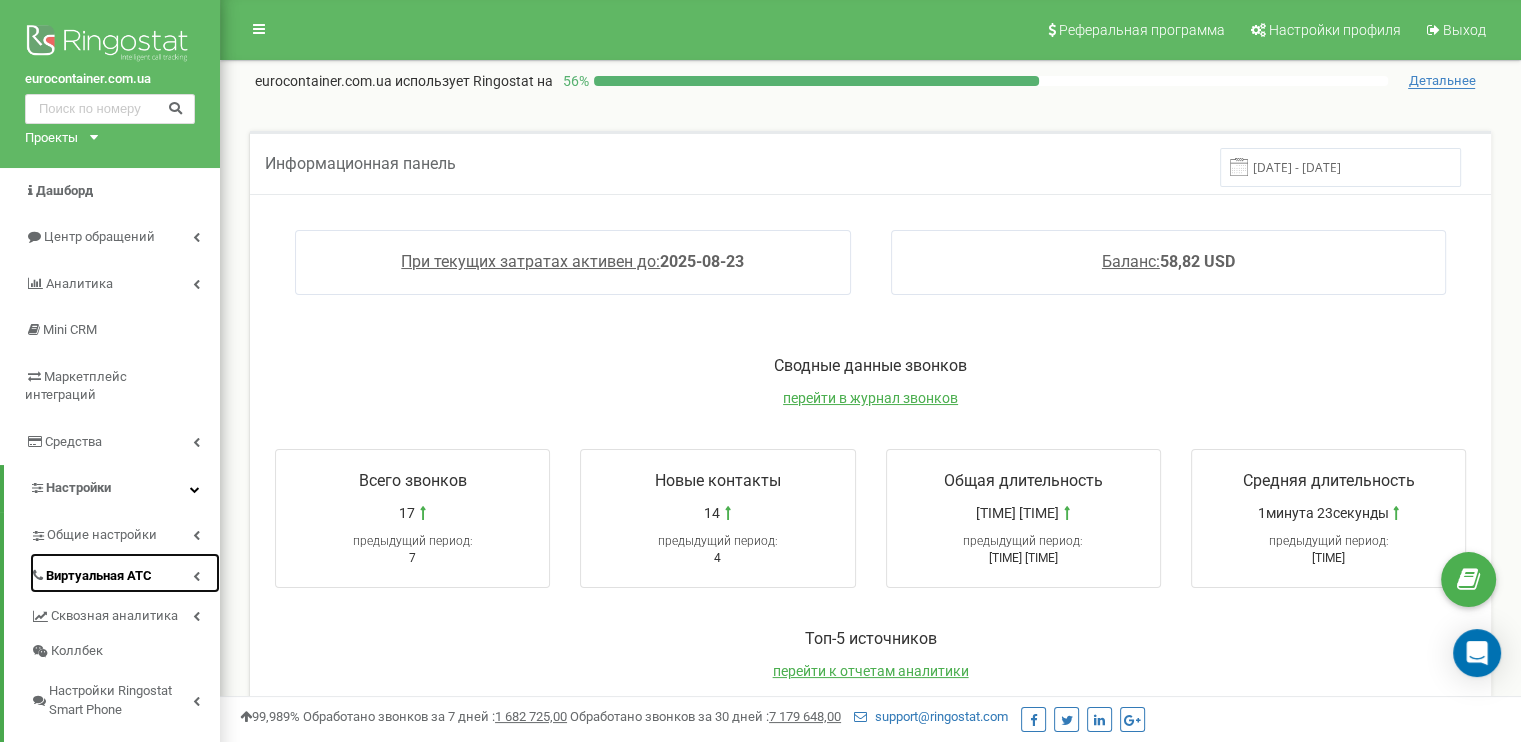 click on "Виртуальная АТС" at bounding box center [99, 576] 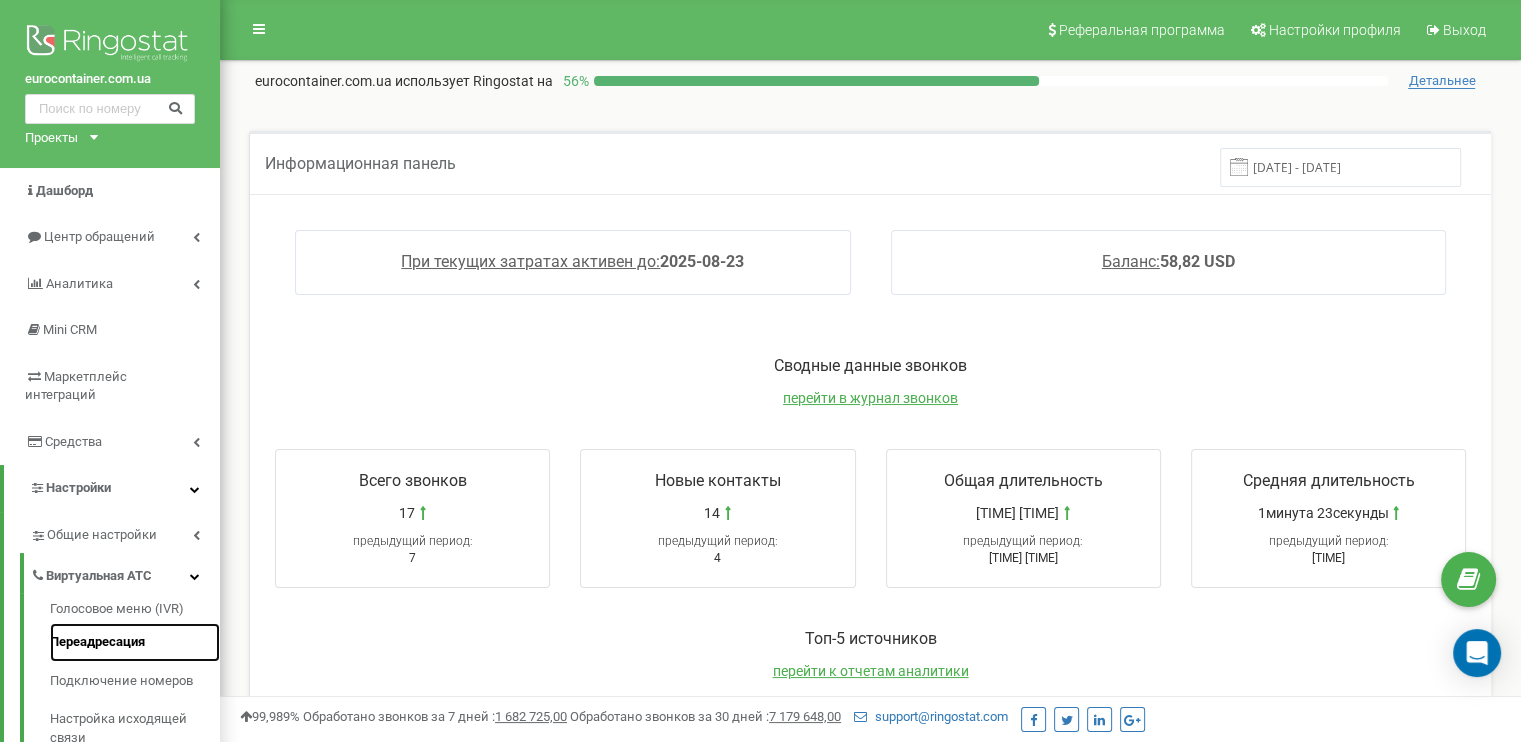 click on "Переадресация" at bounding box center (135, 642) 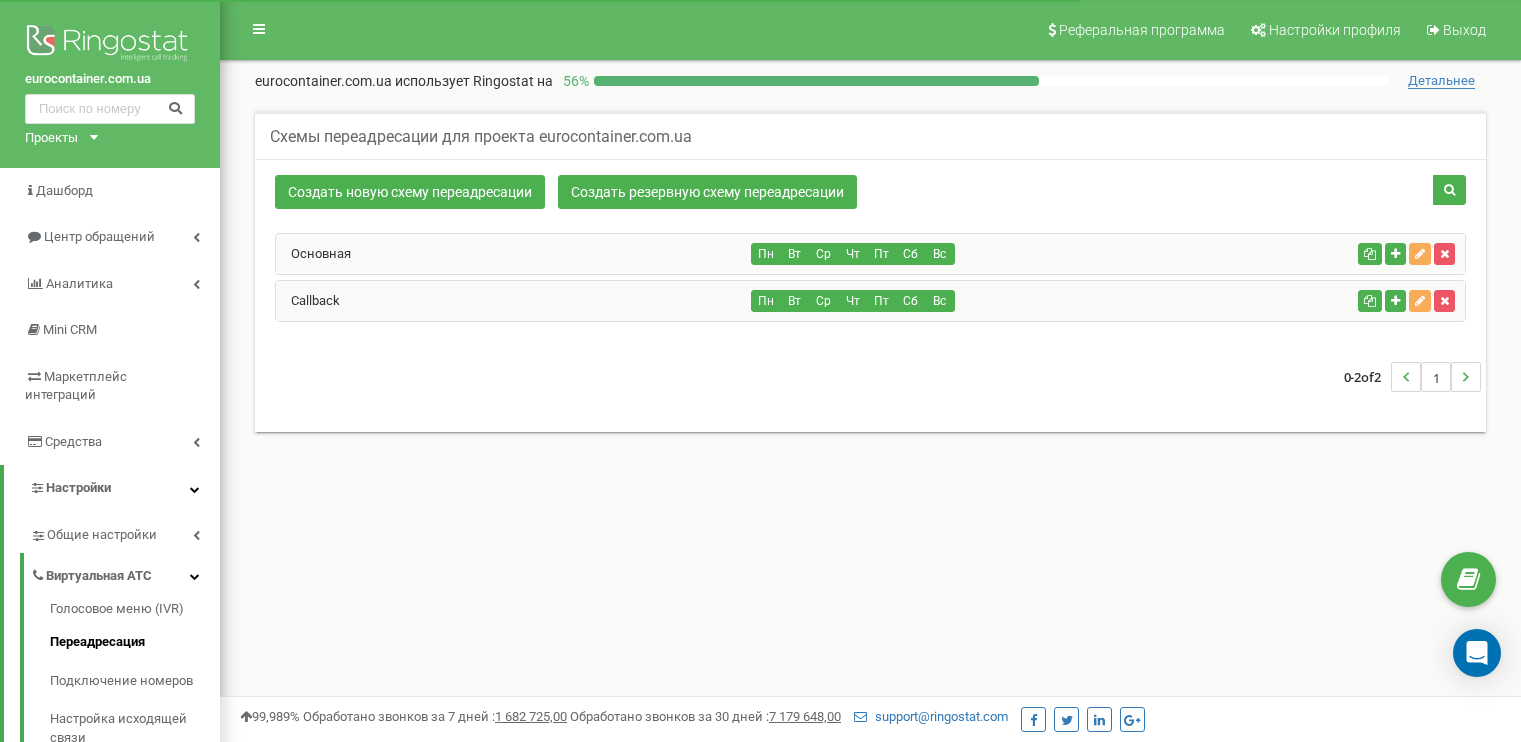 scroll, scrollTop: 0, scrollLeft: 0, axis: both 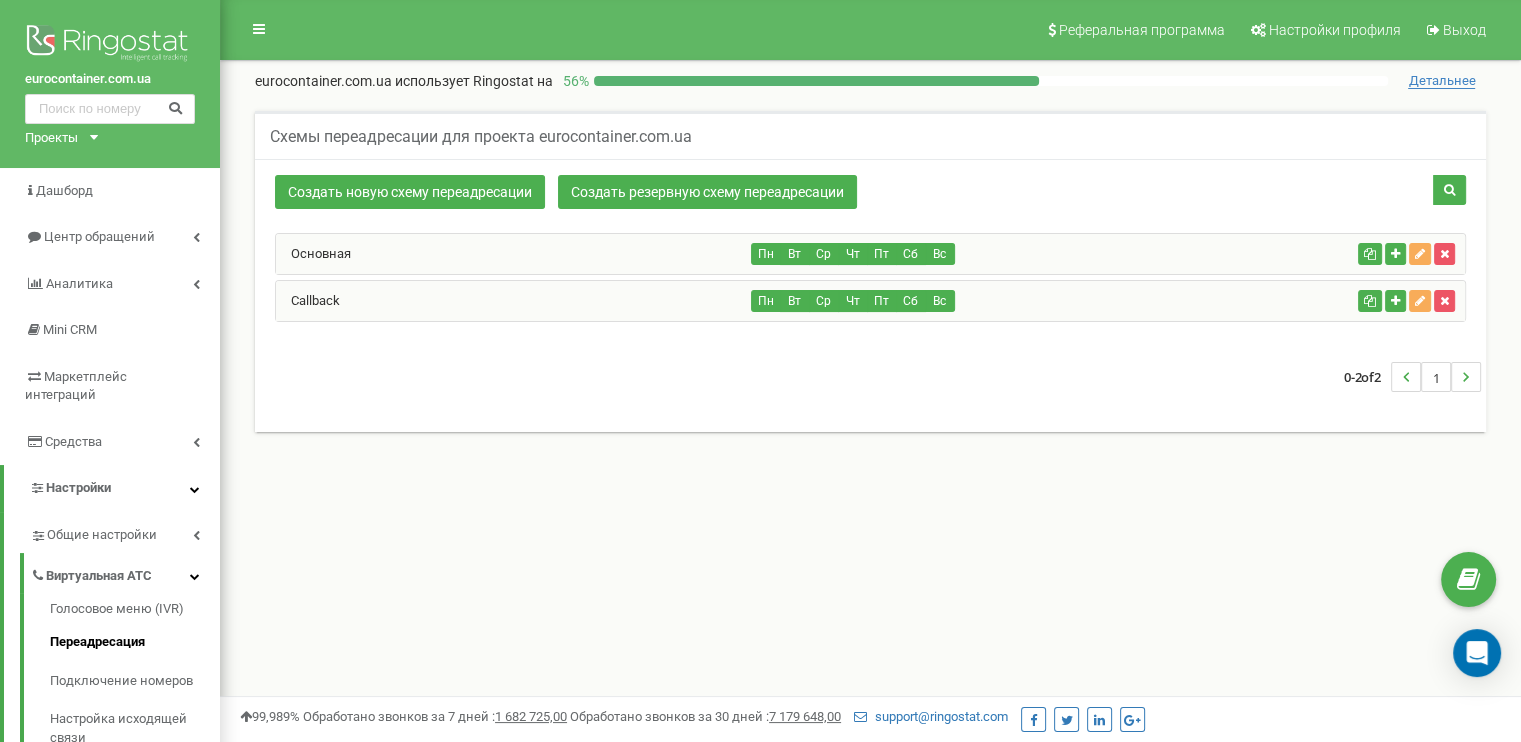 click on "Основная" at bounding box center [514, 254] 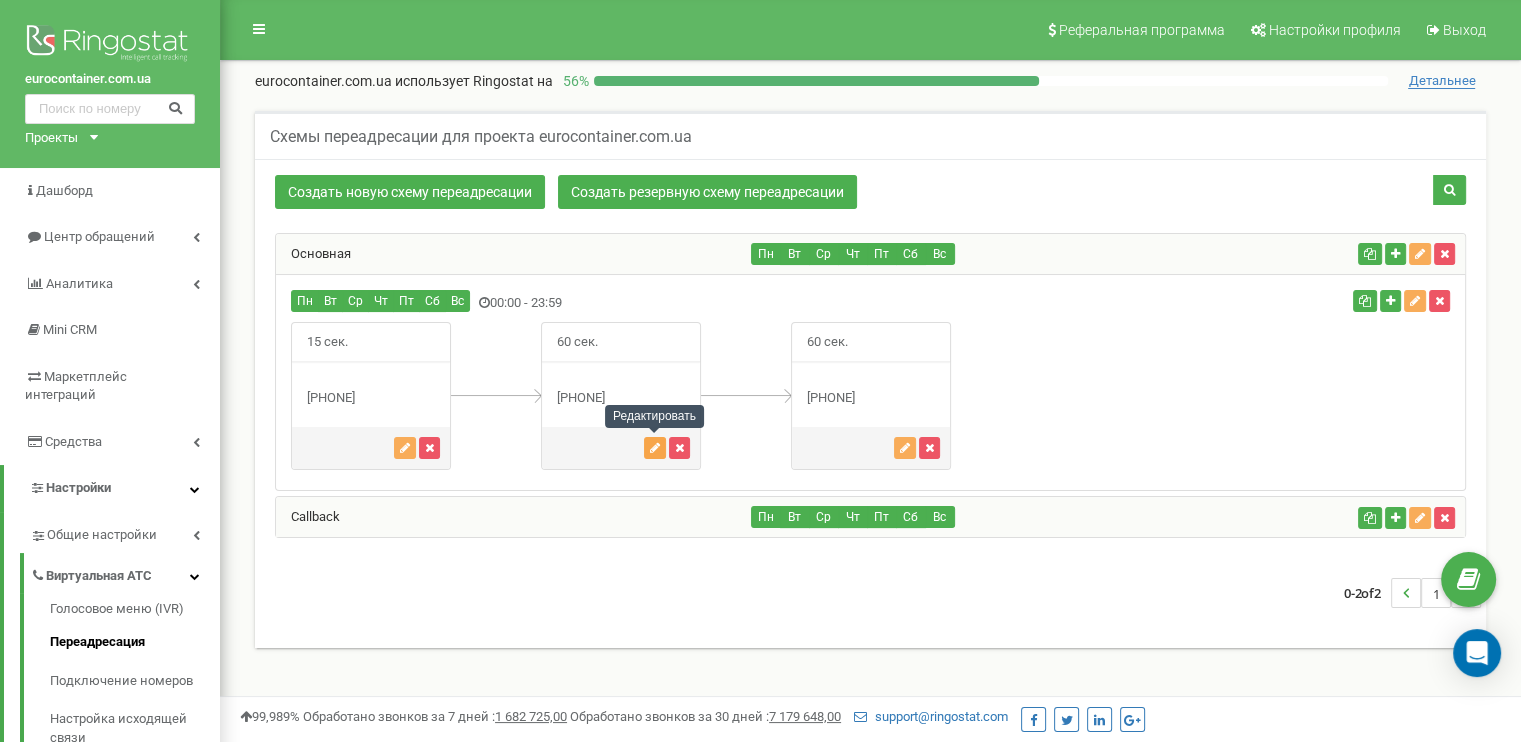 click at bounding box center [655, 448] 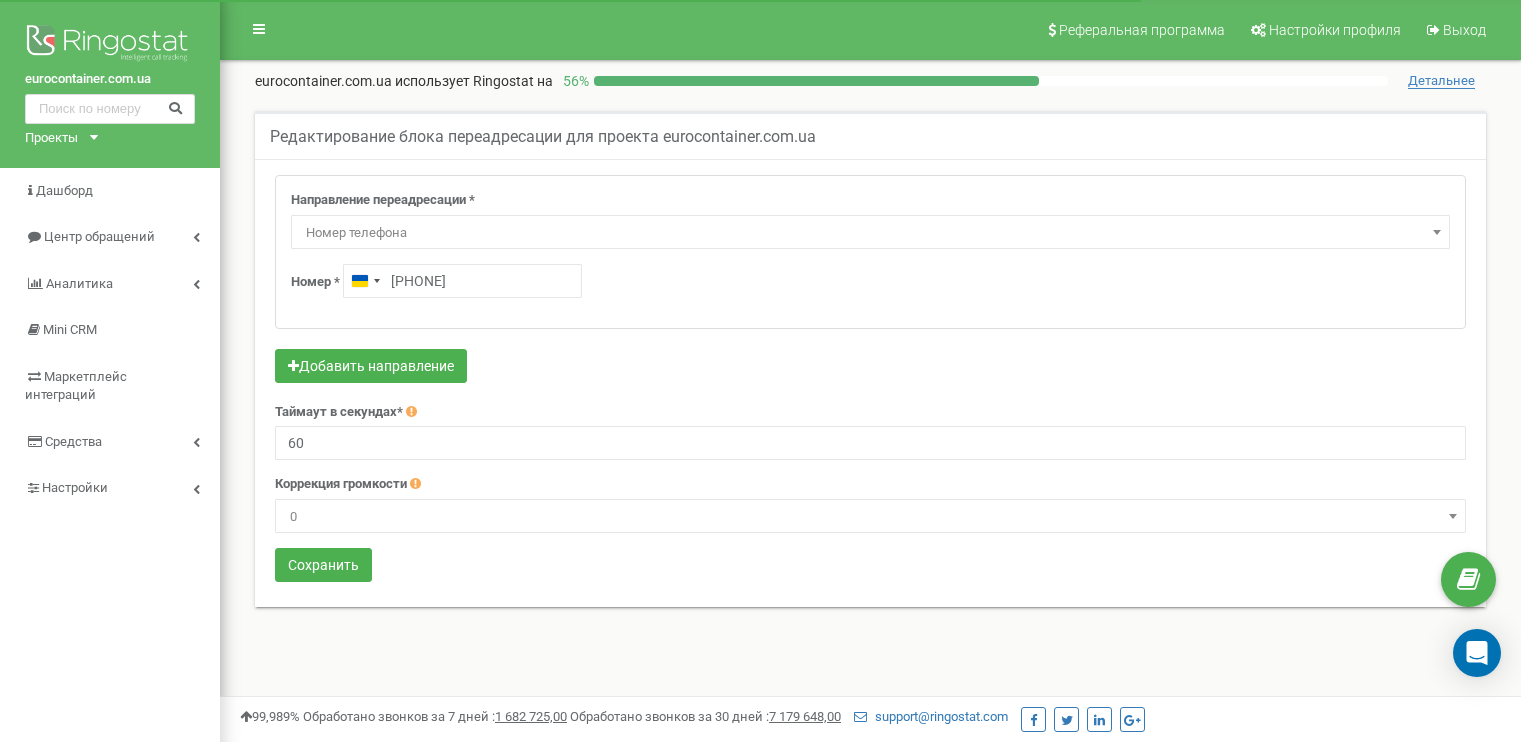 scroll, scrollTop: 0, scrollLeft: 0, axis: both 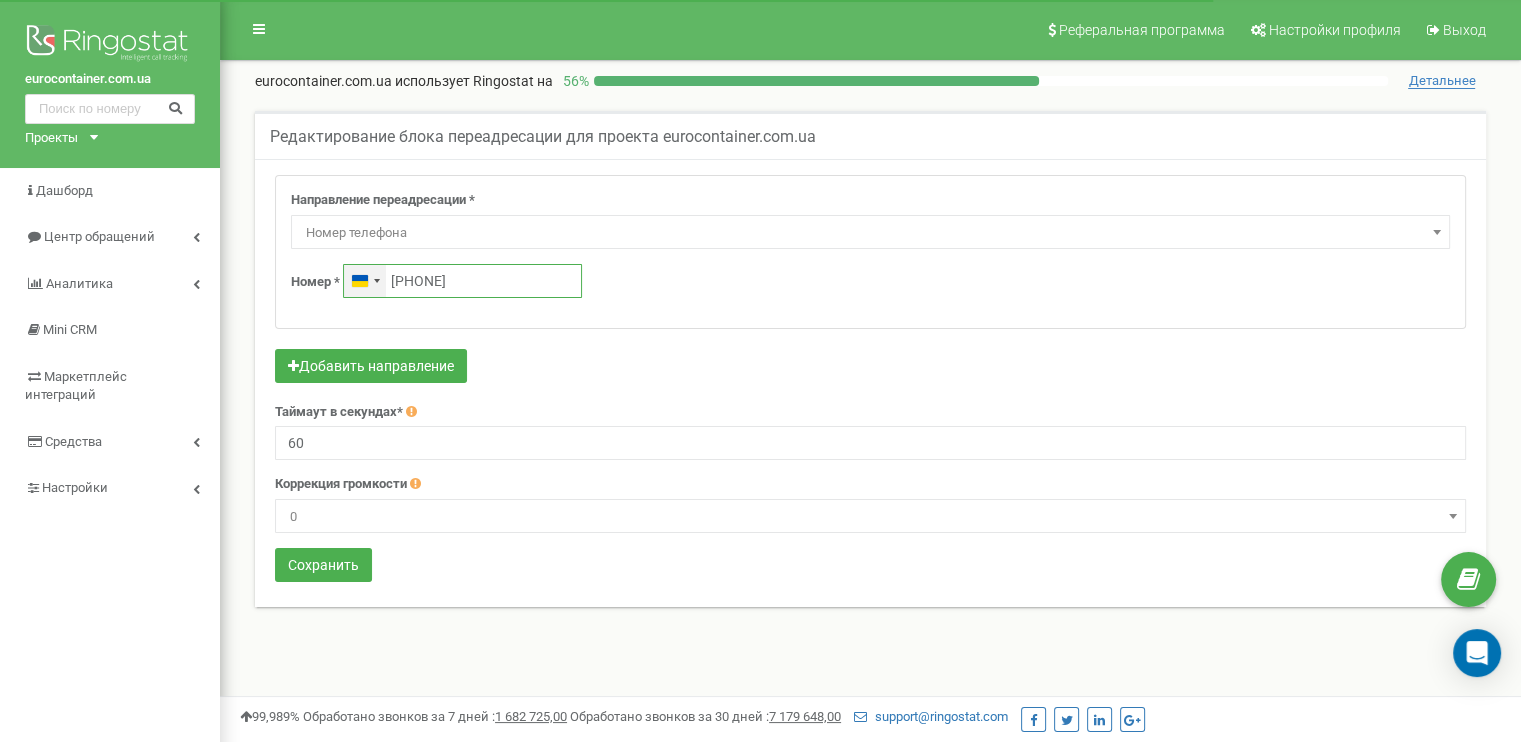 drag, startPoint x: 0, startPoint y: 0, endPoint x: 382, endPoint y: 283, distance: 475.40823 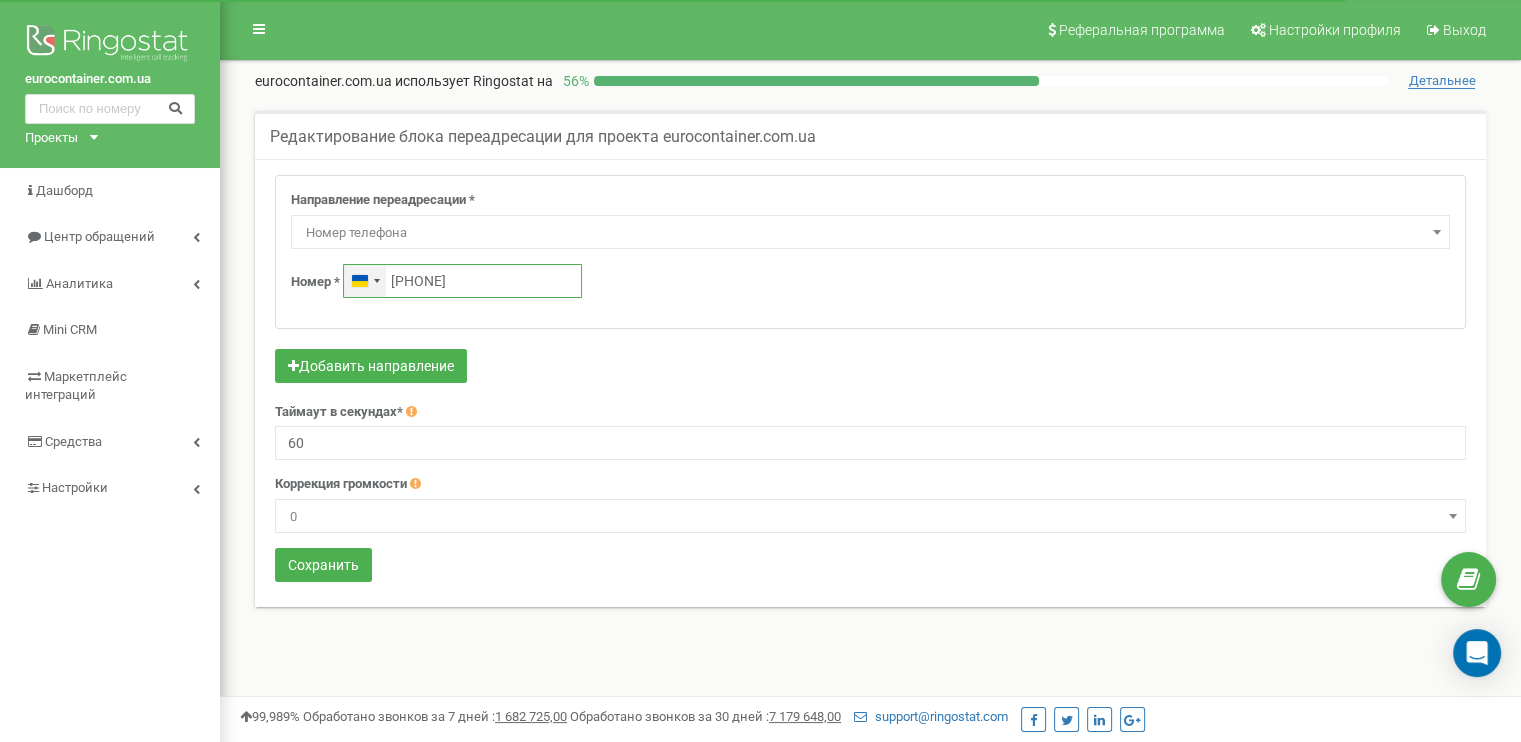 paste on "[PHONE]" 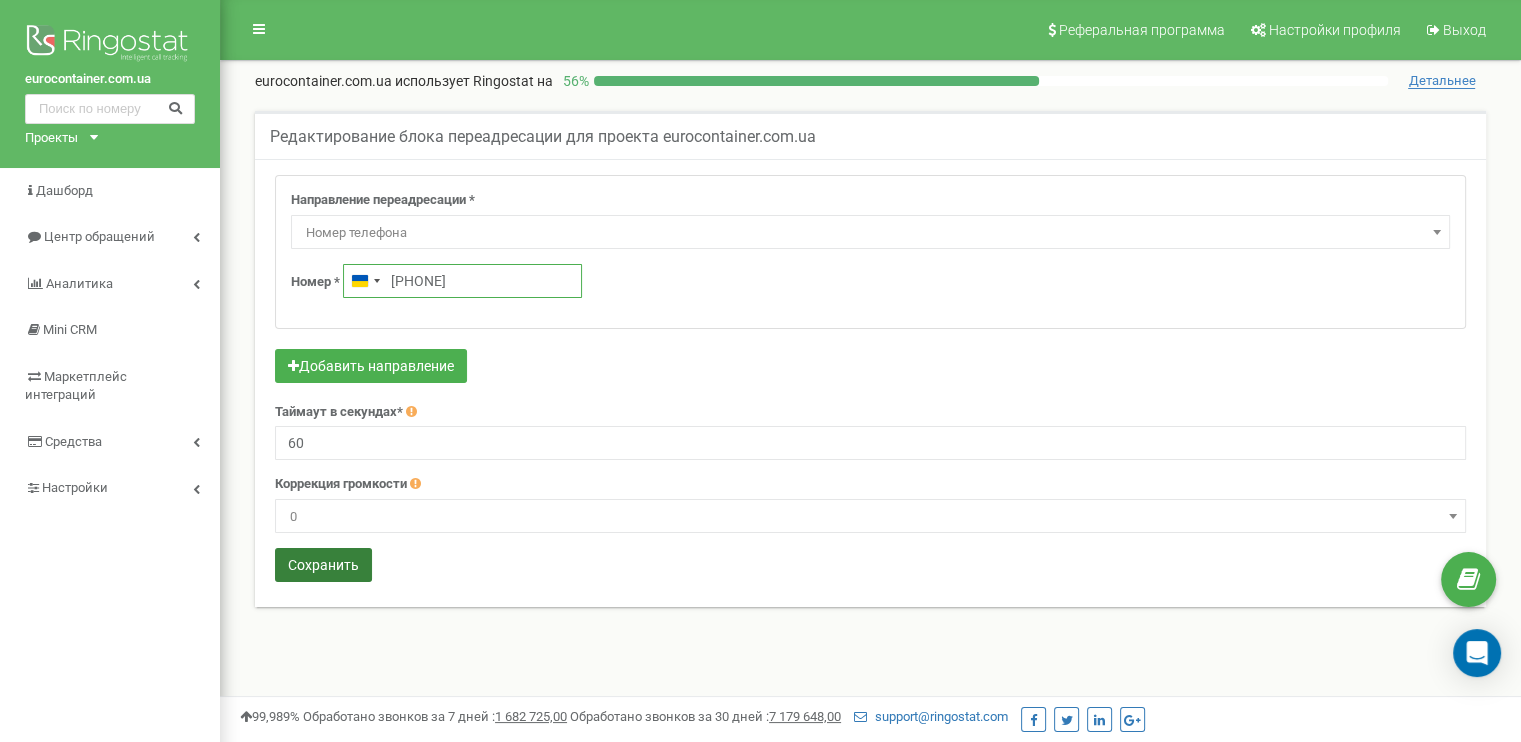 type on "[PHONE]" 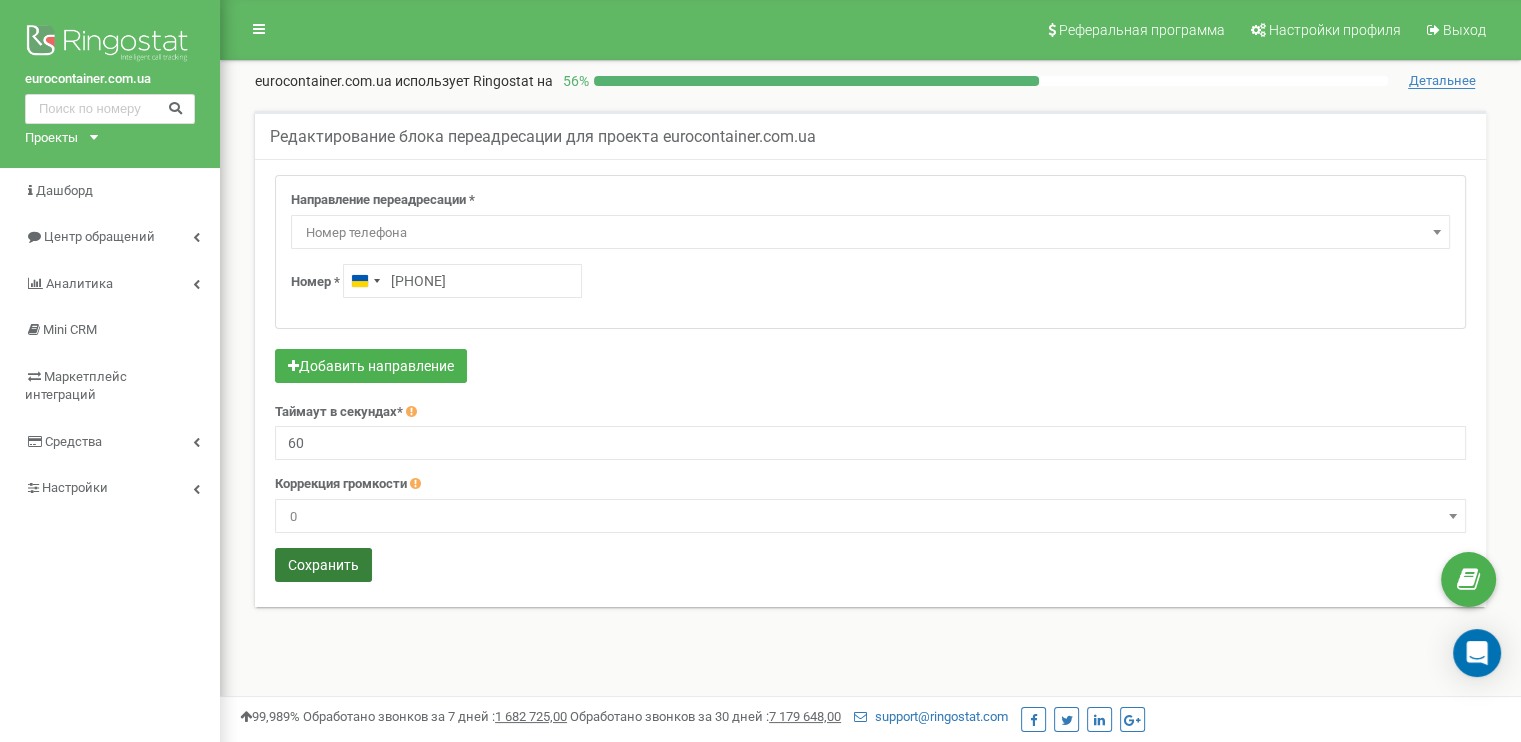 click on "Сохранить" at bounding box center (323, 565) 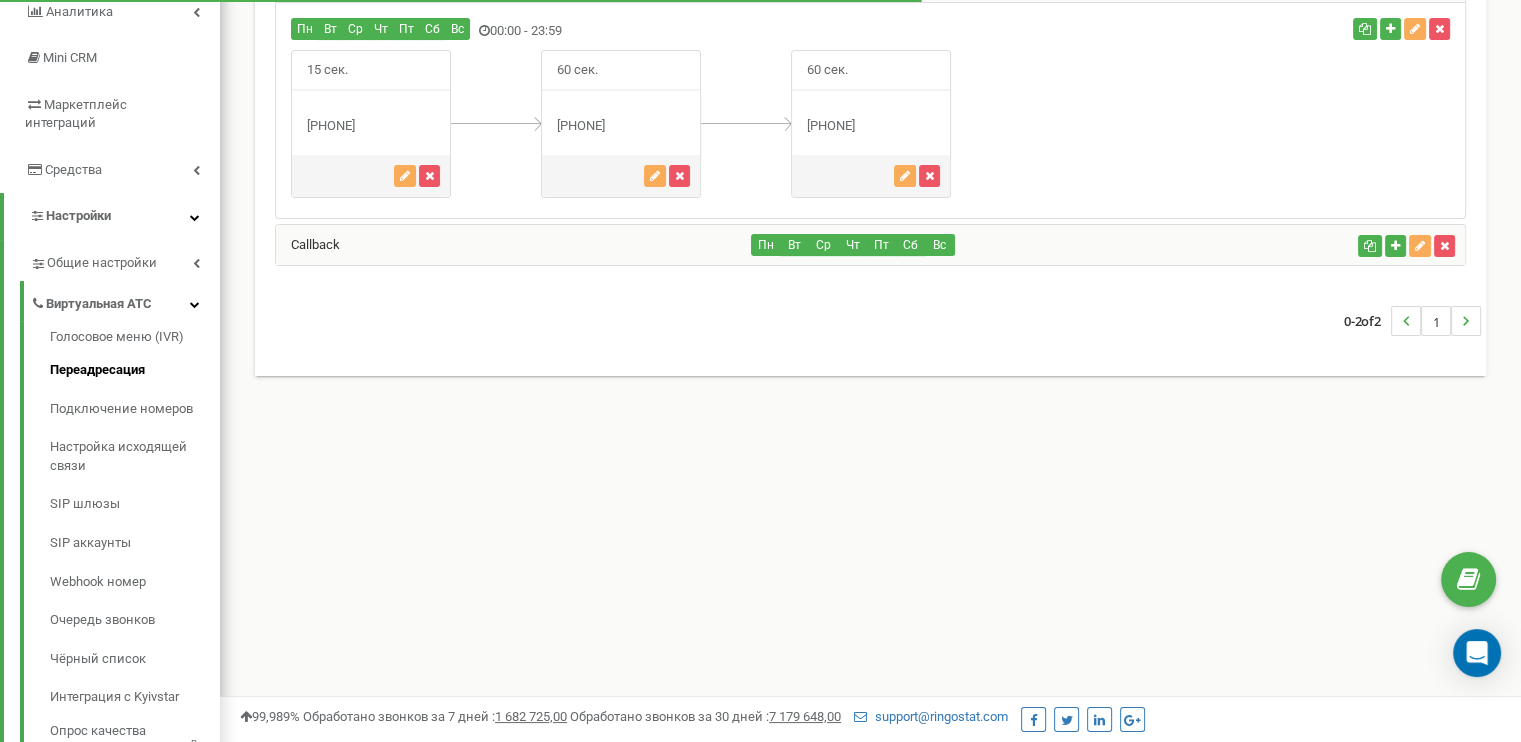 scroll, scrollTop: 272, scrollLeft: 0, axis: vertical 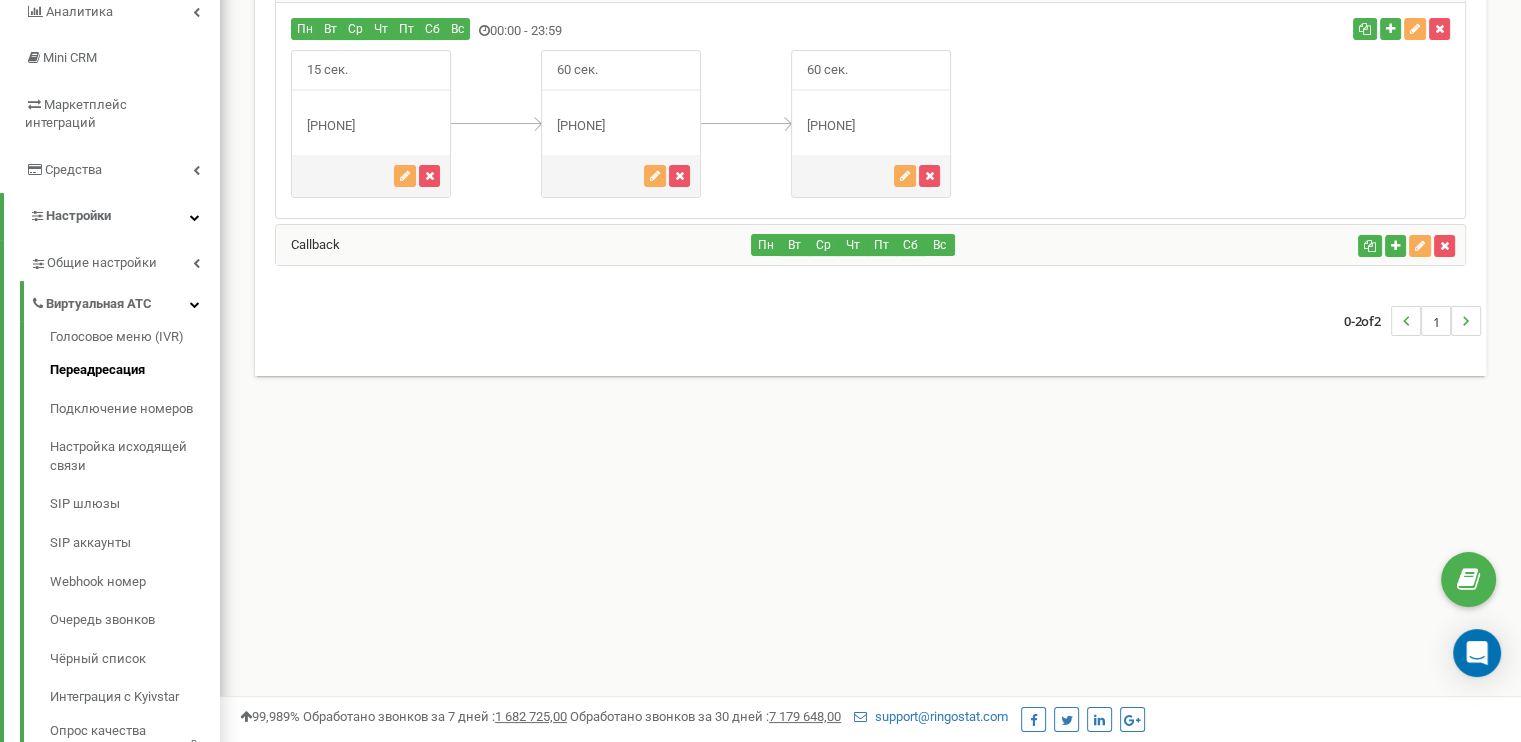 click on "Callback" at bounding box center (514, 245) 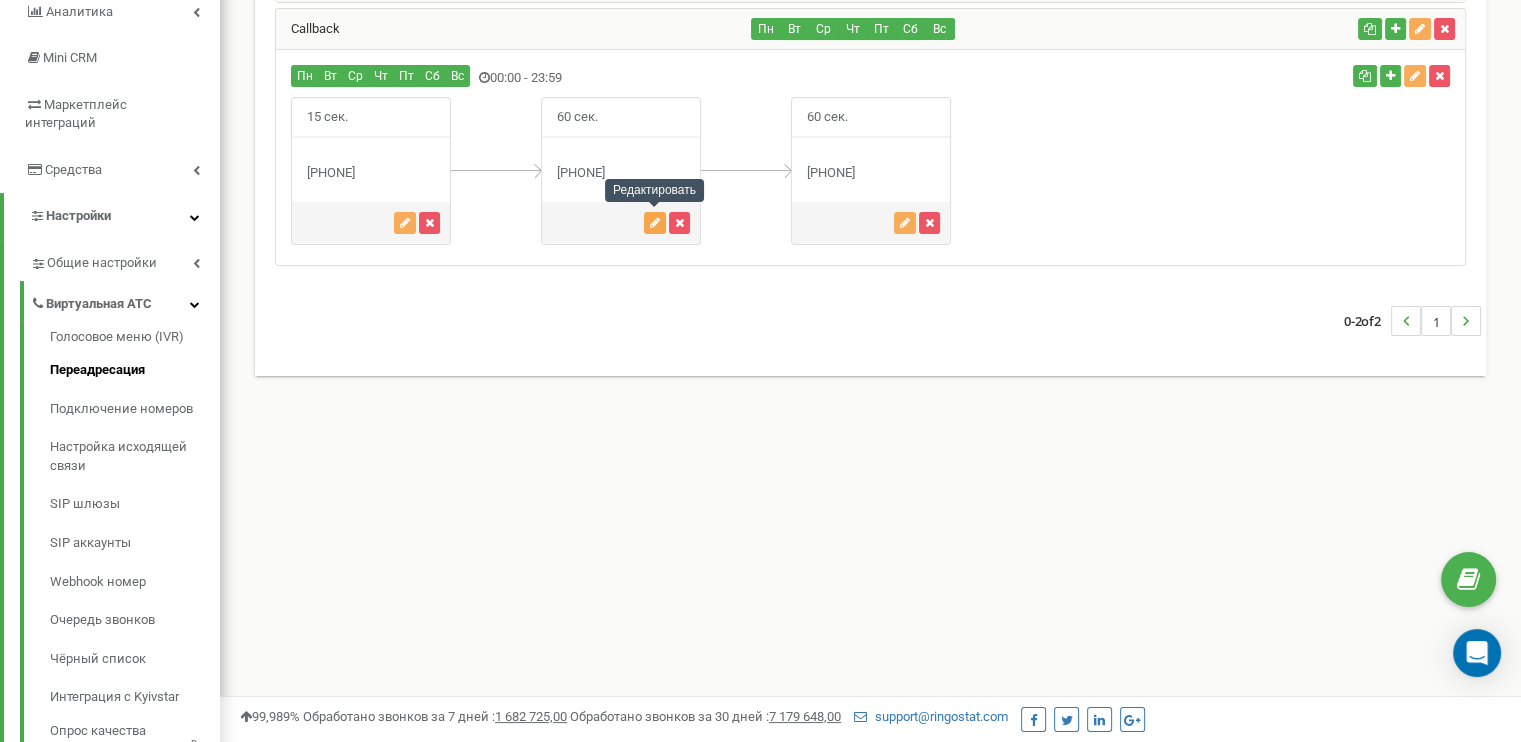 click at bounding box center (655, 223) 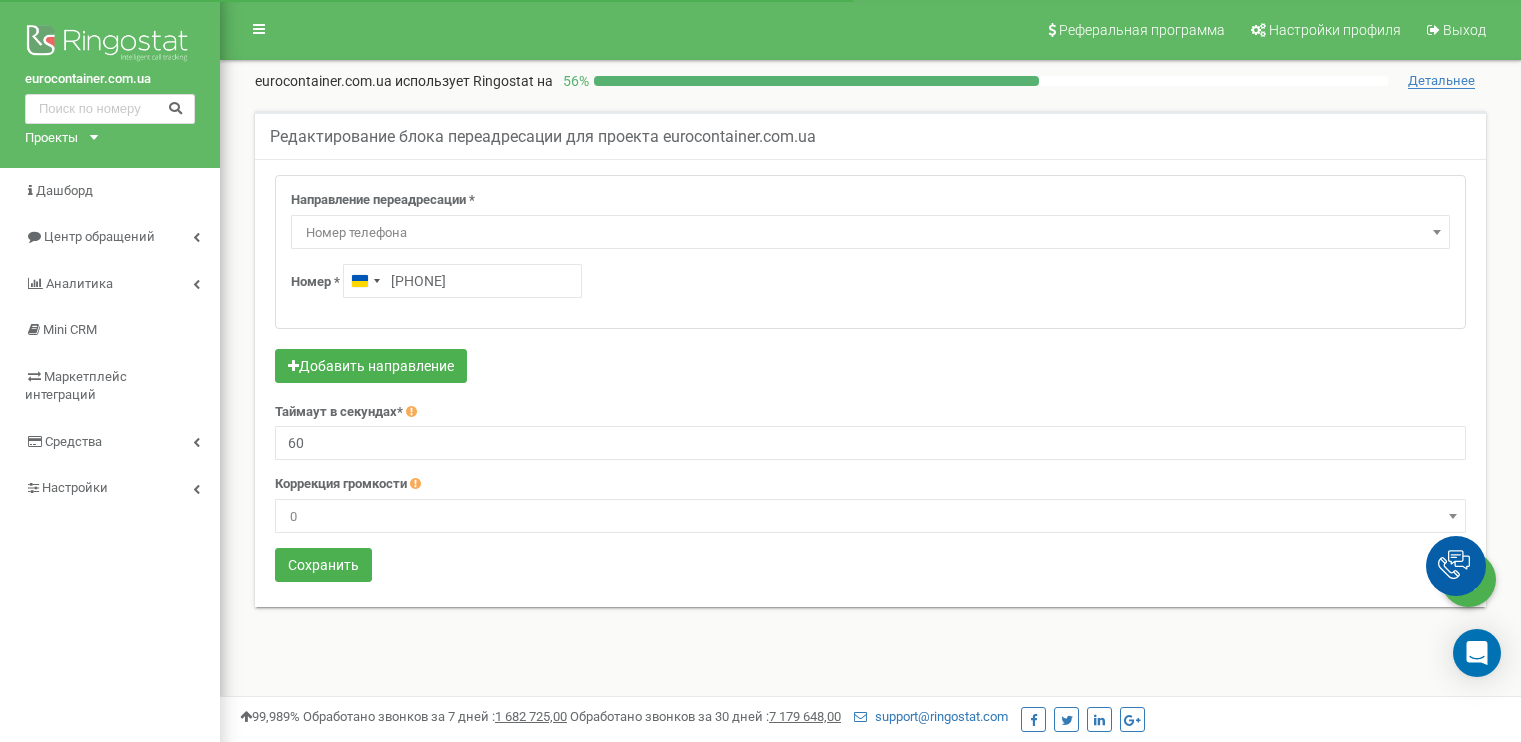 scroll, scrollTop: 0, scrollLeft: 0, axis: both 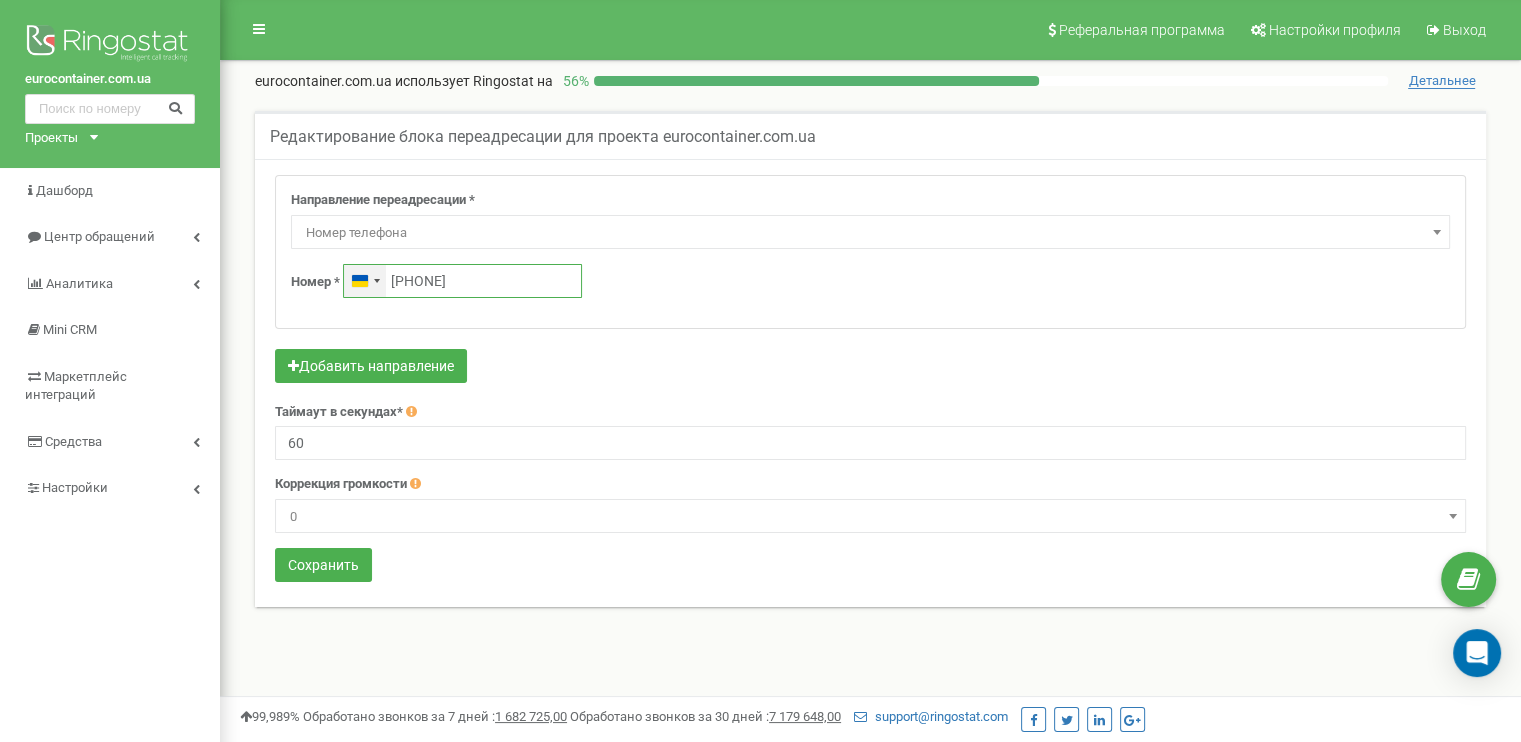 drag, startPoint x: 512, startPoint y: 271, endPoint x: 384, endPoint y: 277, distance: 128.14055 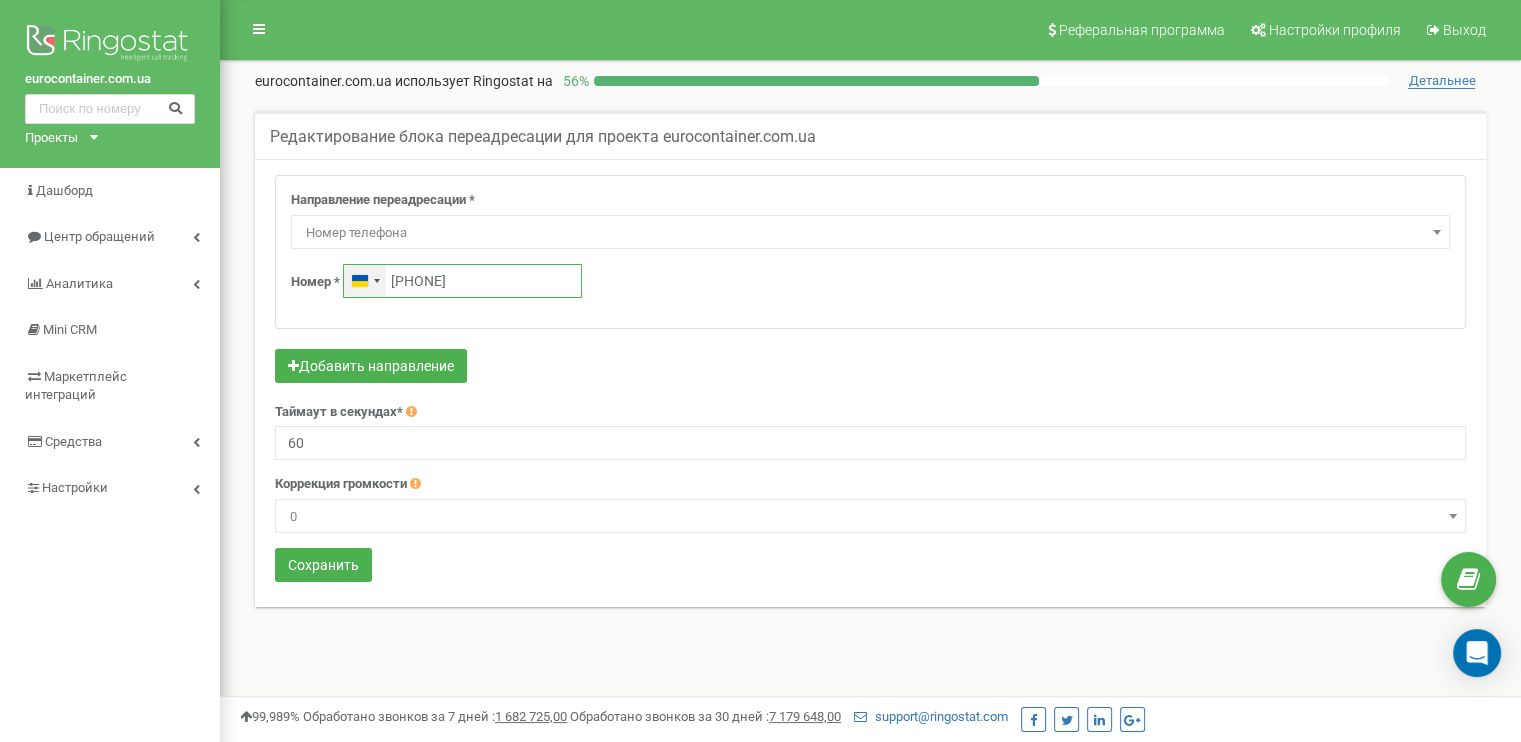 paste on "[PHONE]" 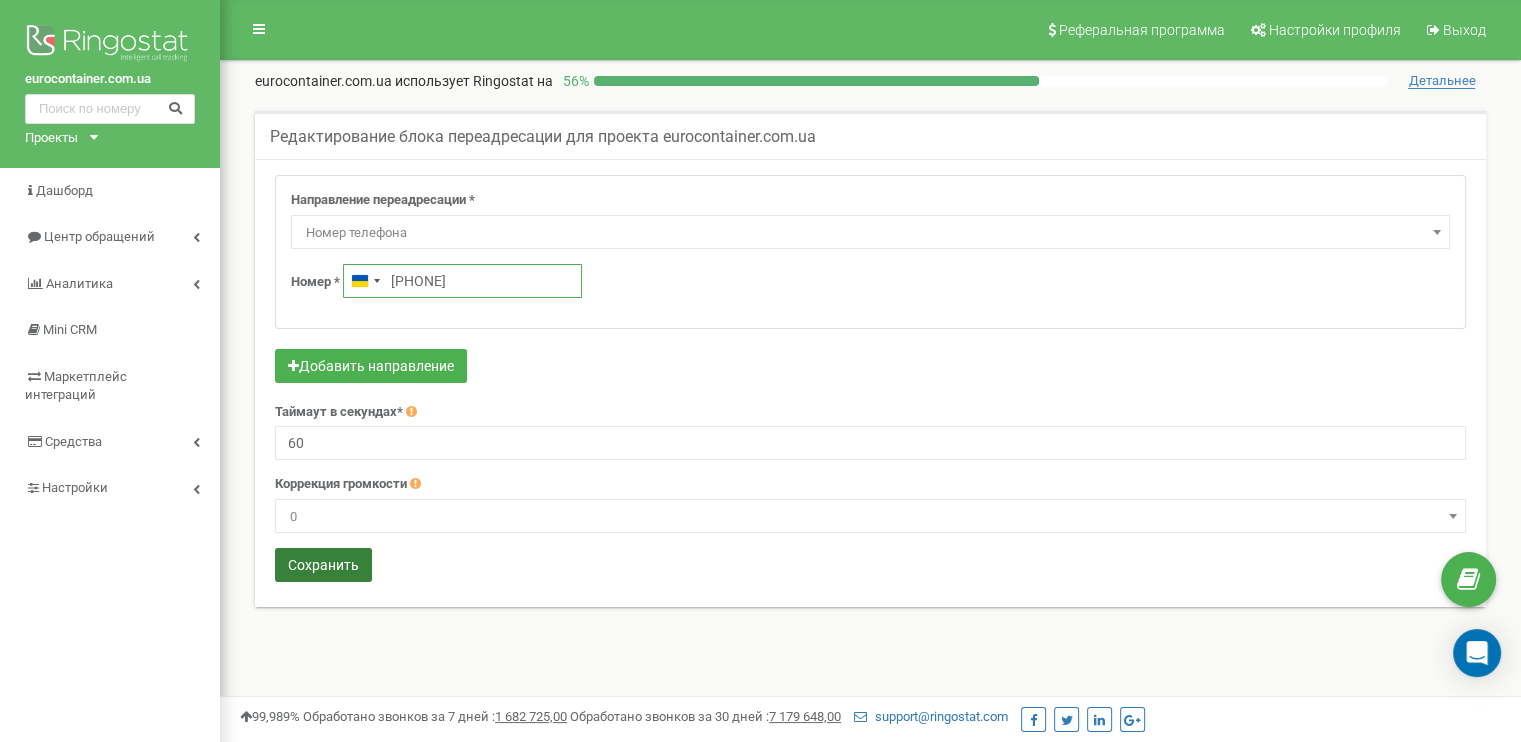 type on "[PHONE]" 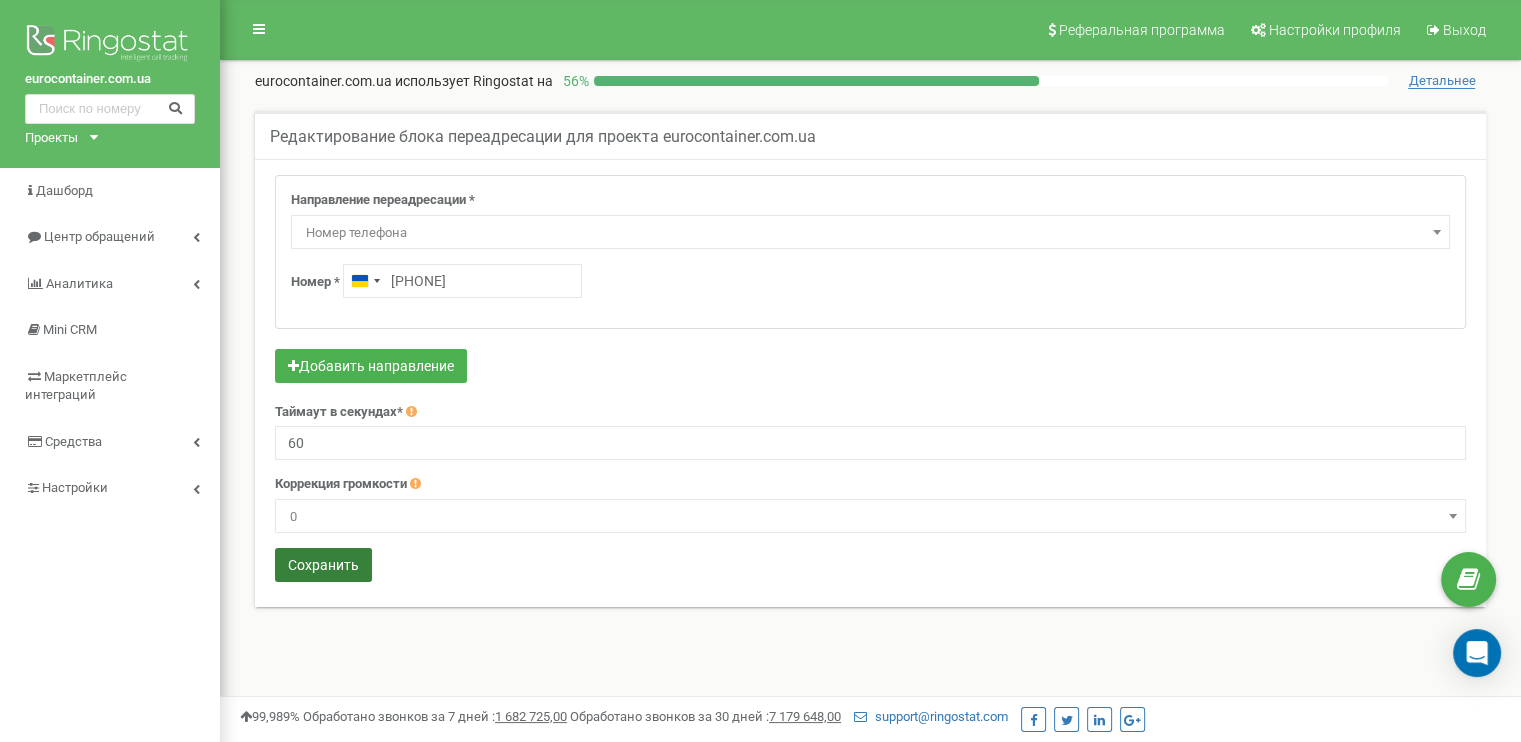 click on "Сохранить" at bounding box center [323, 565] 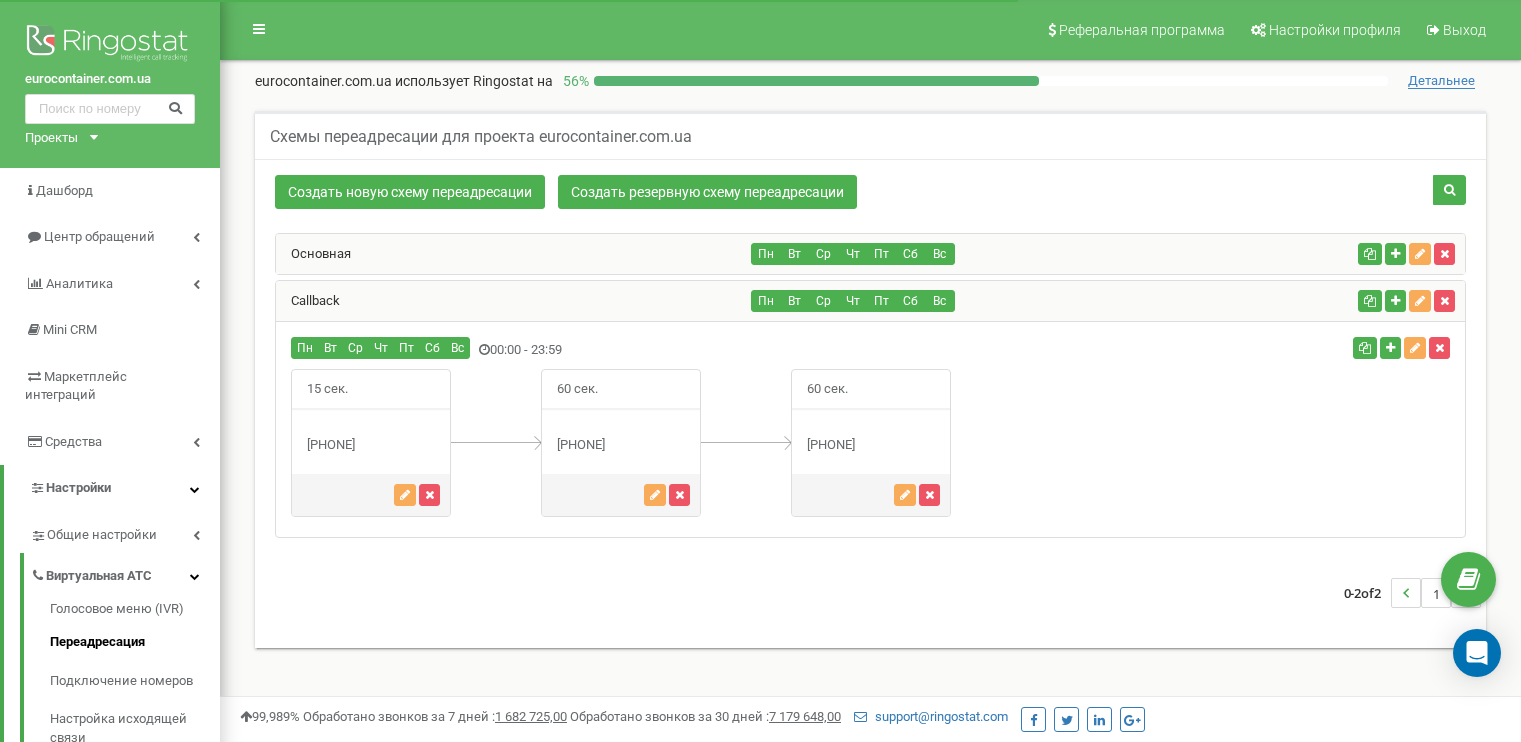 scroll, scrollTop: 319, scrollLeft: 0, axis: vertical 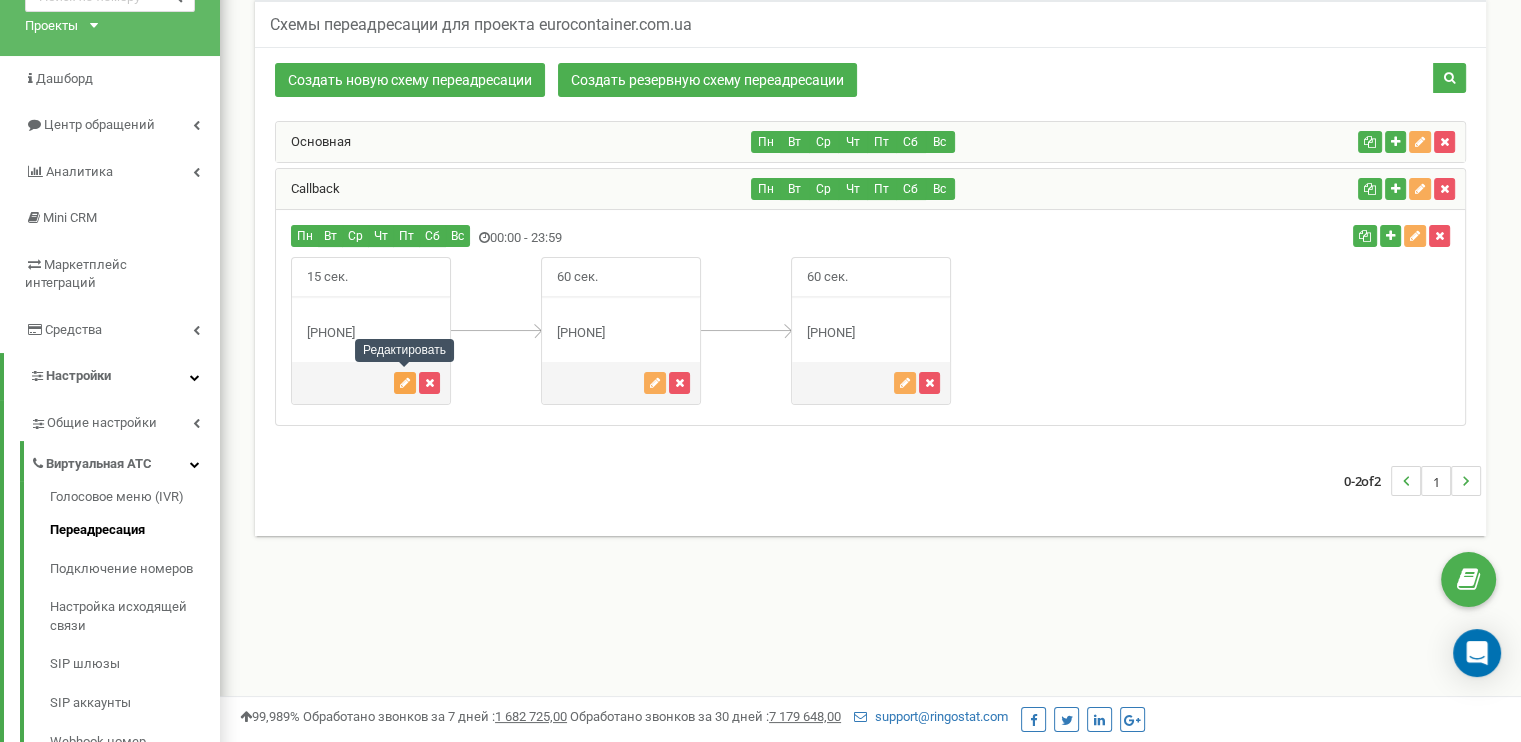 click at bounding box center [405, 383] 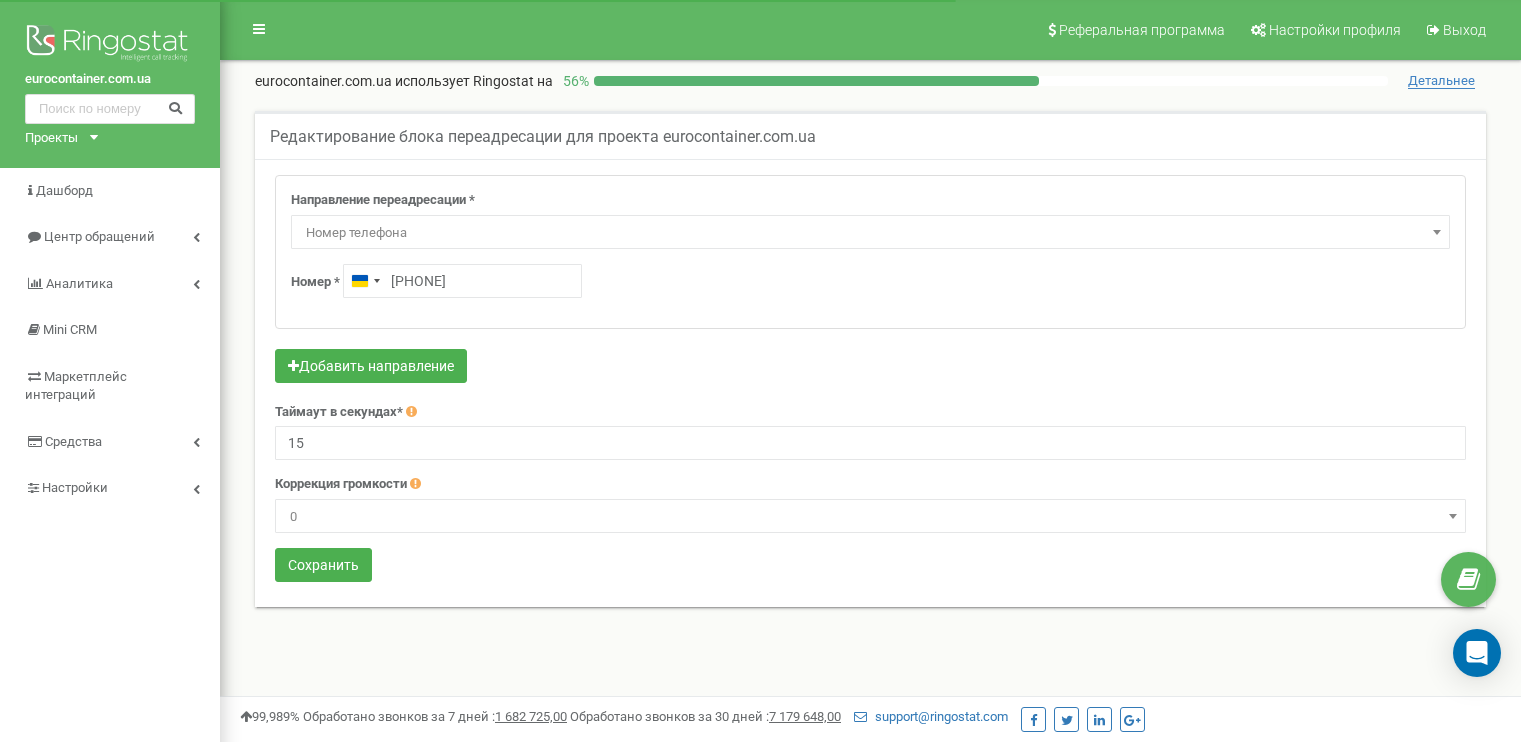 scroll, scrollTop: 0, scrollLeft: 0, axis: both 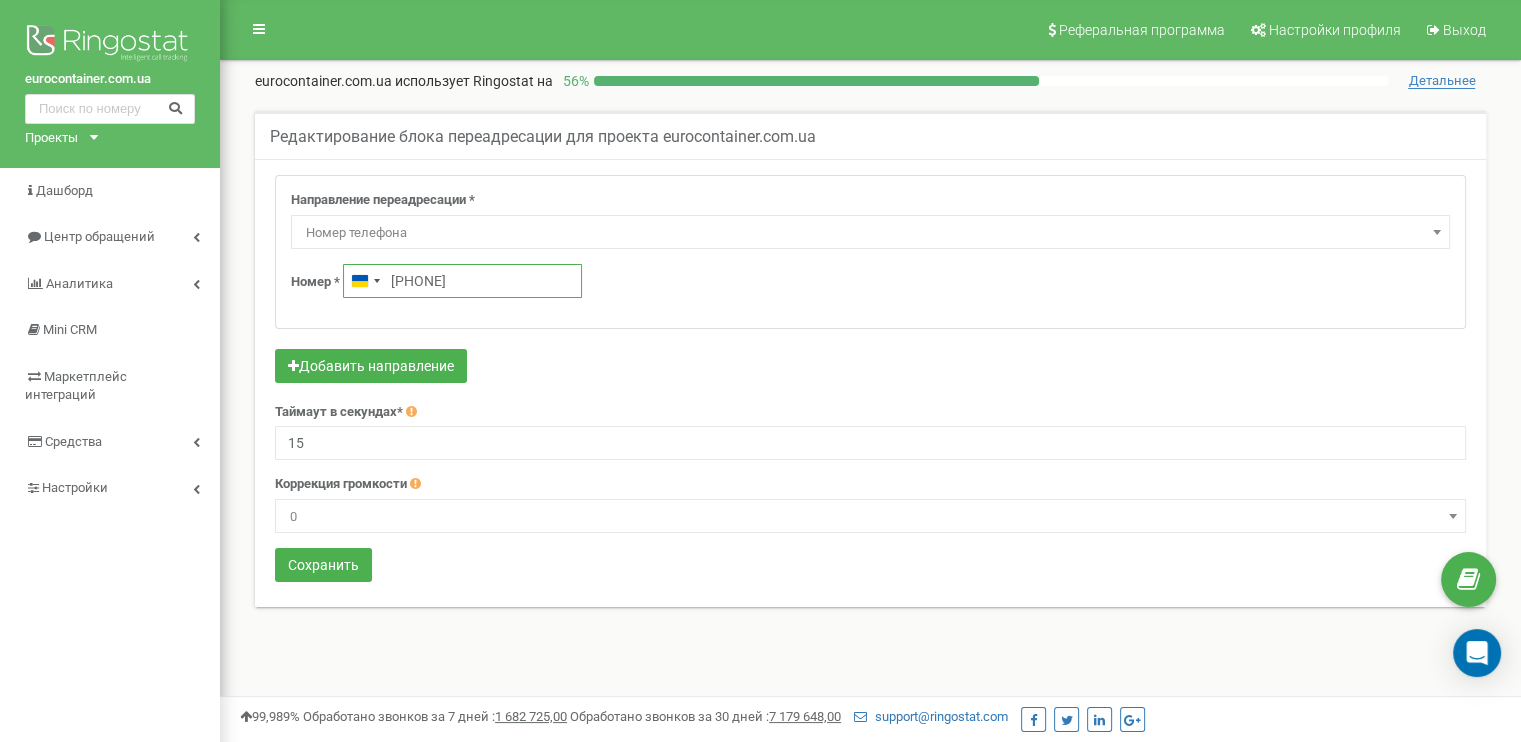drag, startPoint x: 510, startPoint y: 277, endPoint x: 397, endPoint y: 277, distance: 113 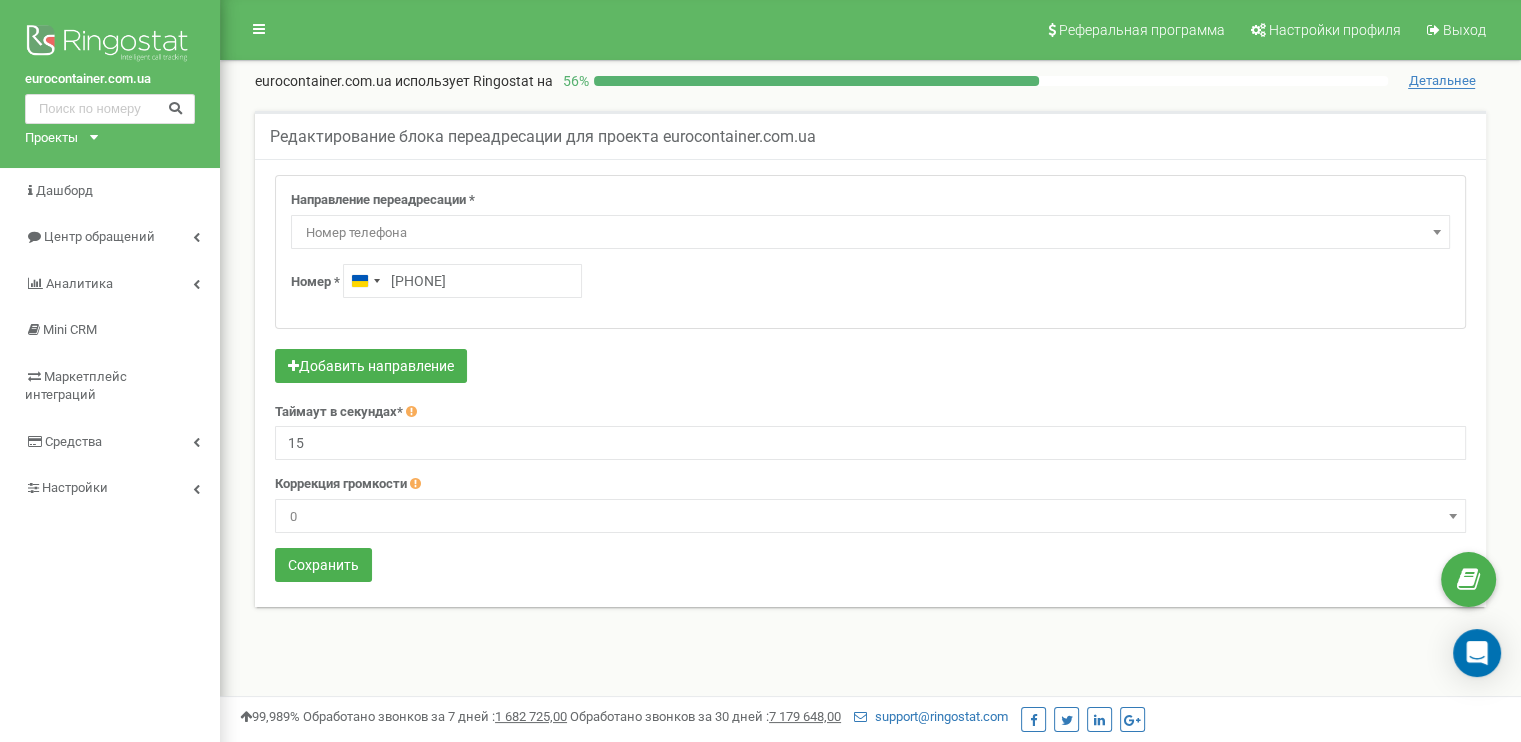 click on "Реферальная программа
Настройки профиля
Выход
eurocontainer.com.ua   использует Ringostat на  56 % Детальнее
Редактирование блока переадресации для проекта eurocontainer.com.ua
Направление переадресации *" at bounding box center (870, 600) 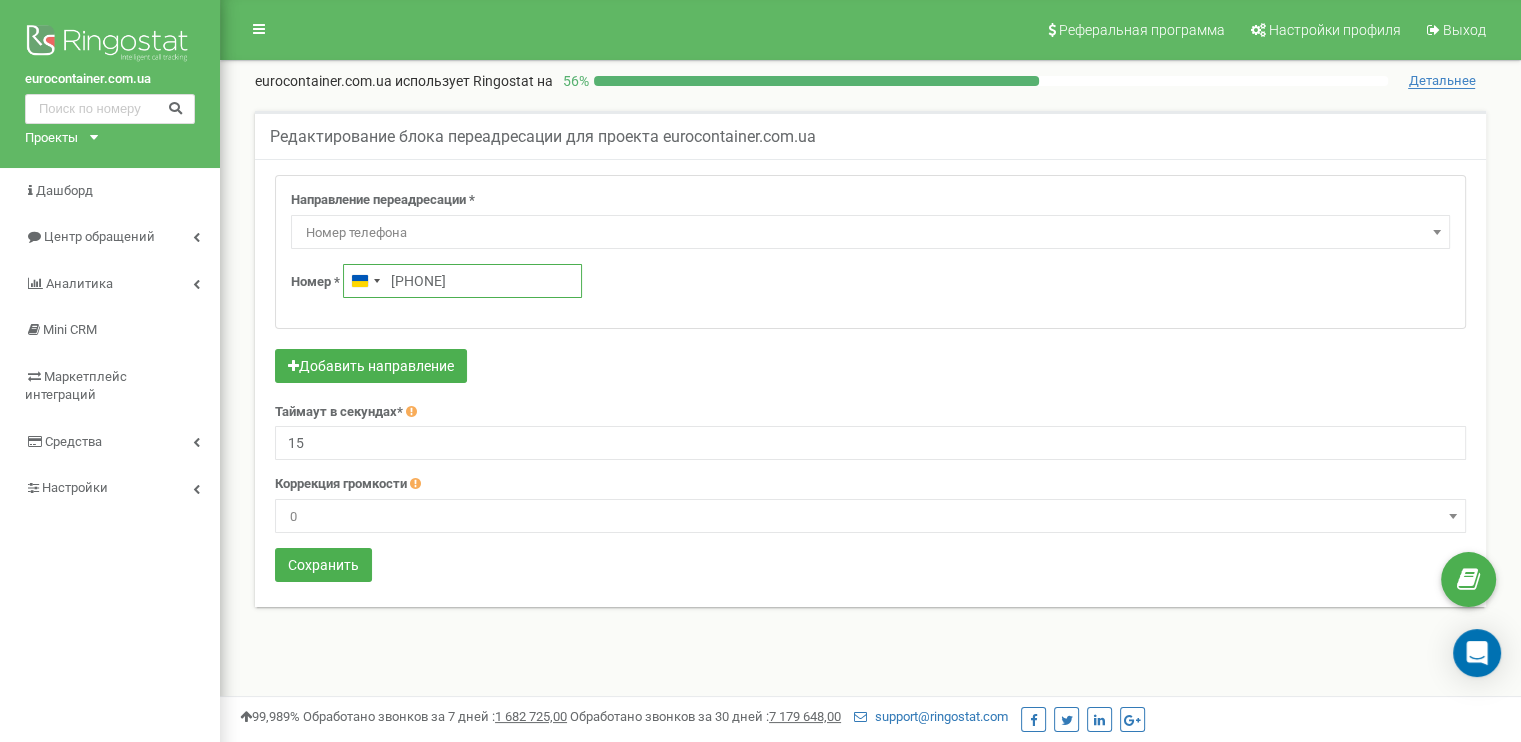 drag, startPoint x: 392, startPoint y: 276, endPoint x: 522, endPoint y: 287, distance: 130.46455 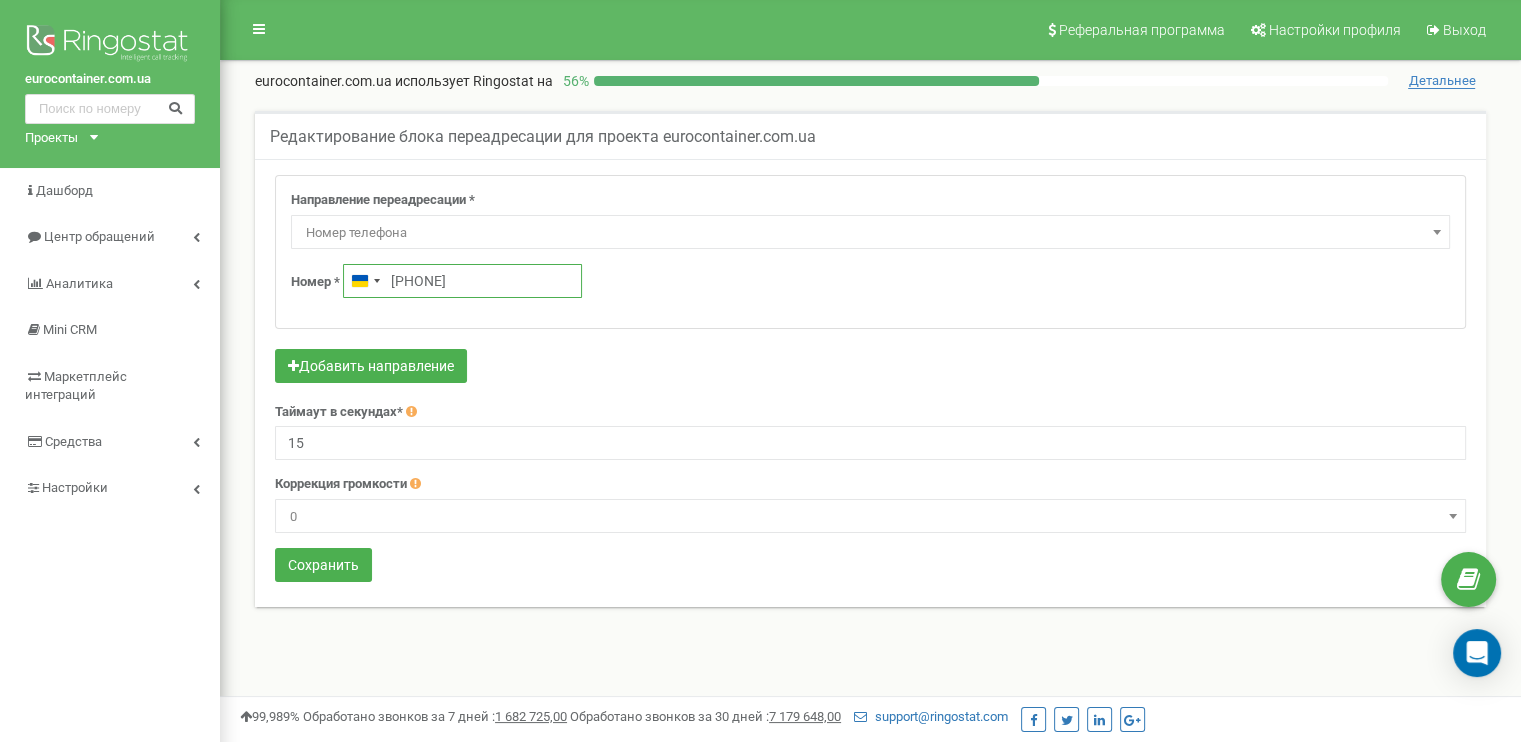 paste on "97 746 67 04" 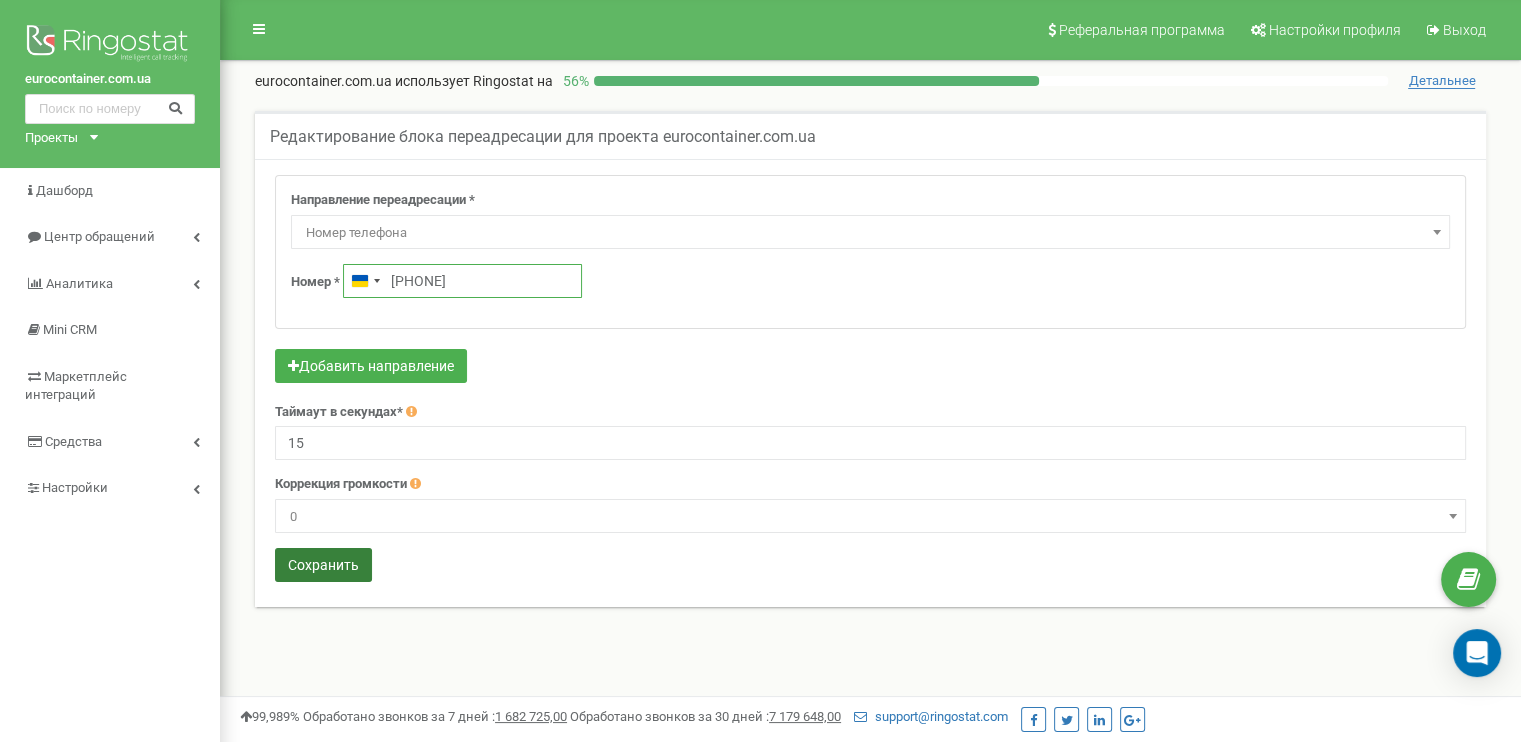 type on "+380 97 746 67 04" 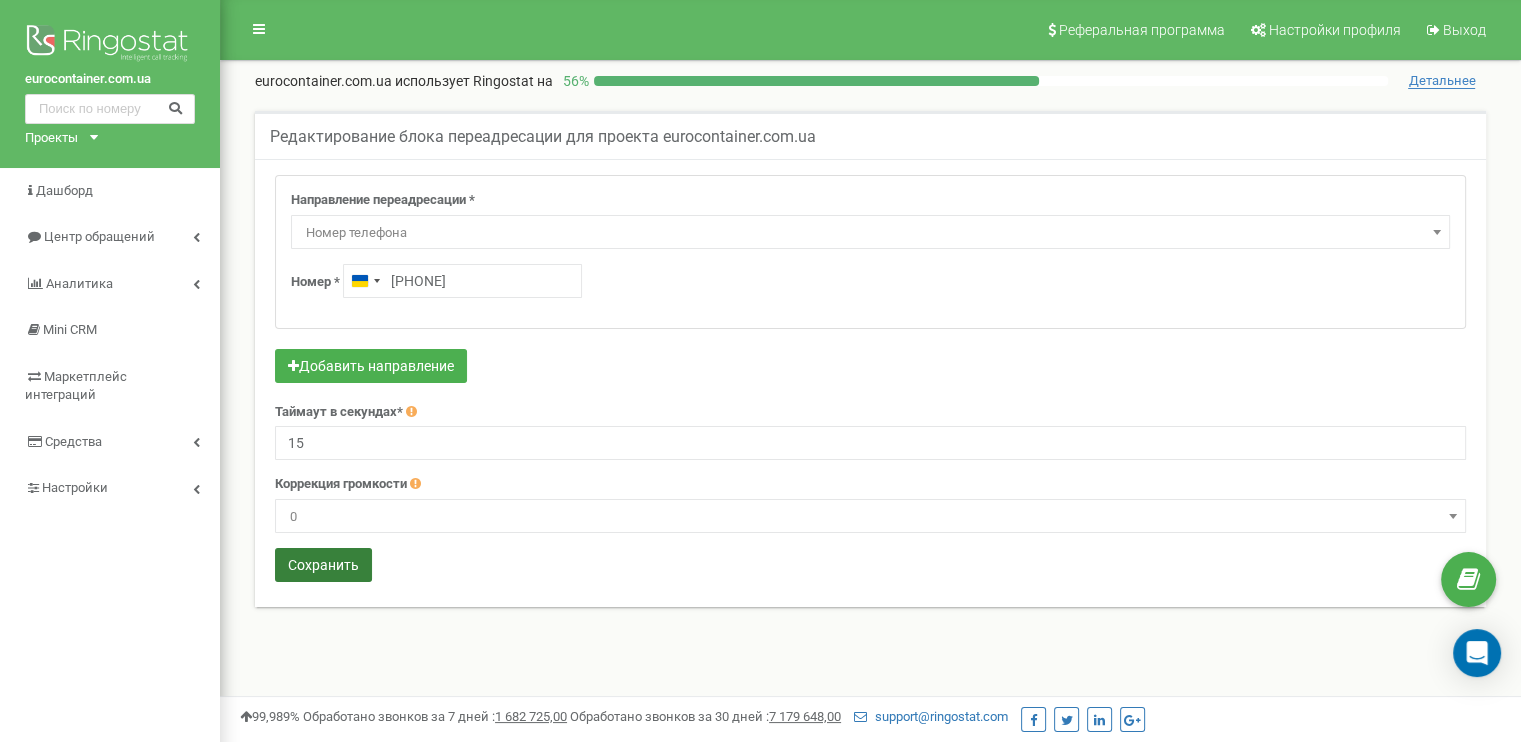 click on "Сохранить" at bounding box center (323, 565) 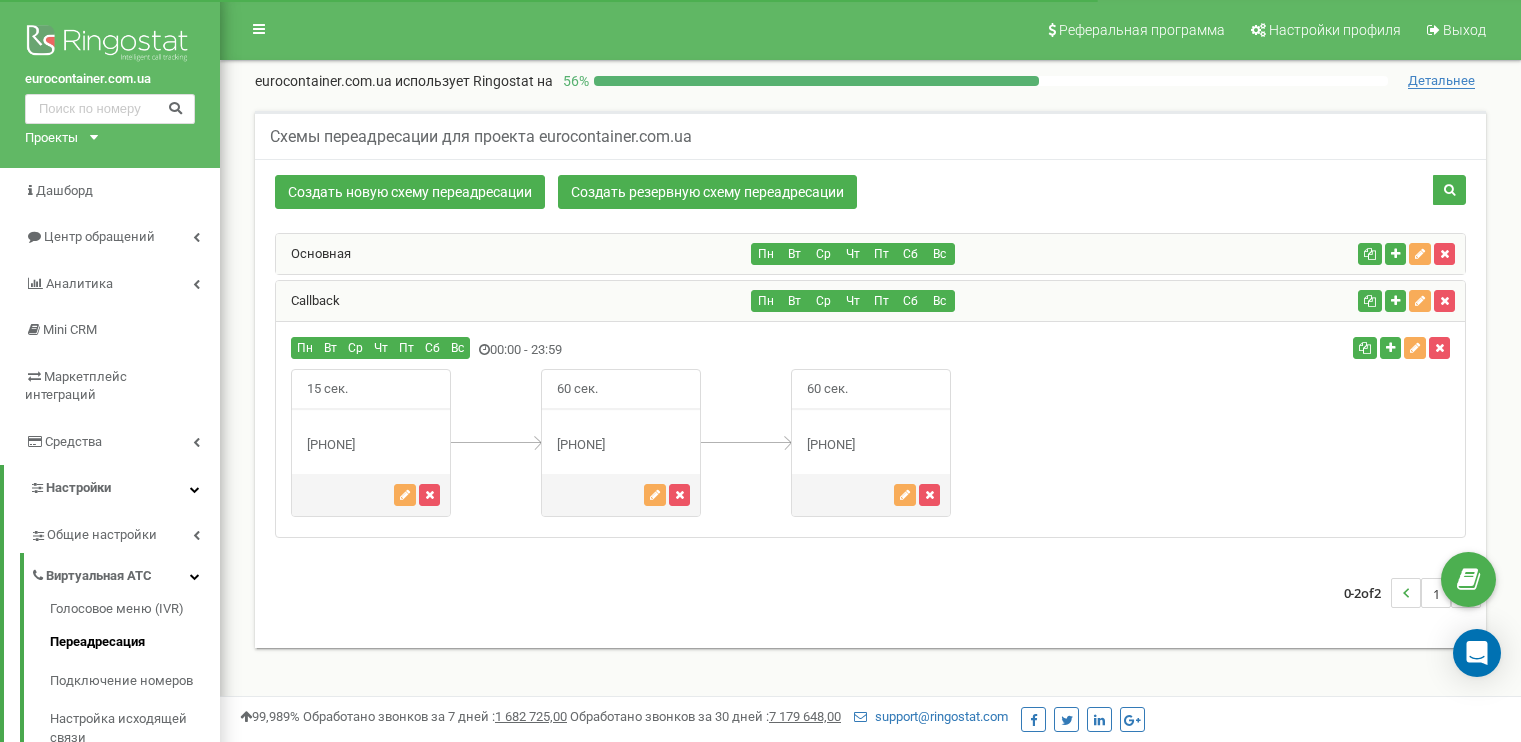 scroll, scrollTop: 319, scrollLeft: 0, axis: vertical 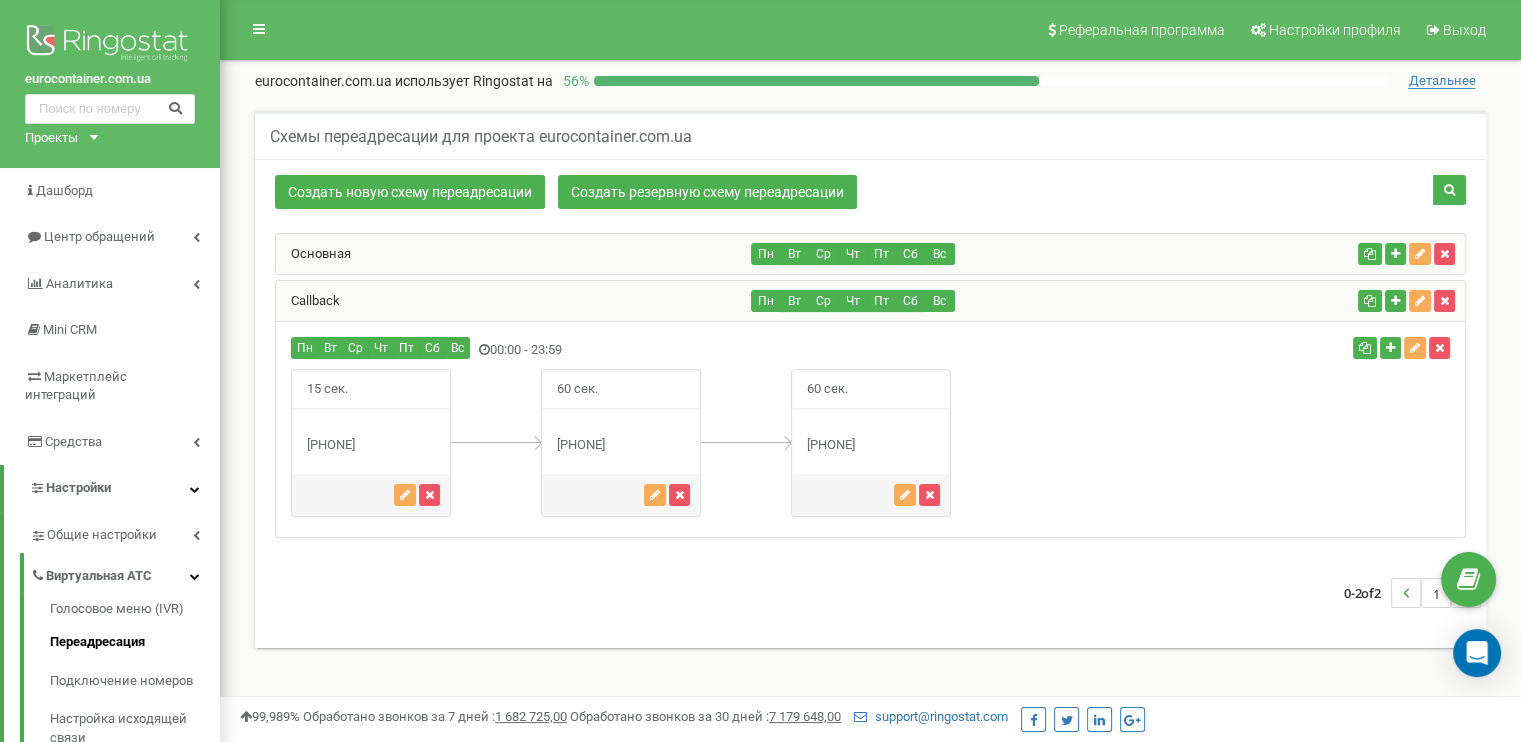 click on "Callback" at bounding box center [514, 301] 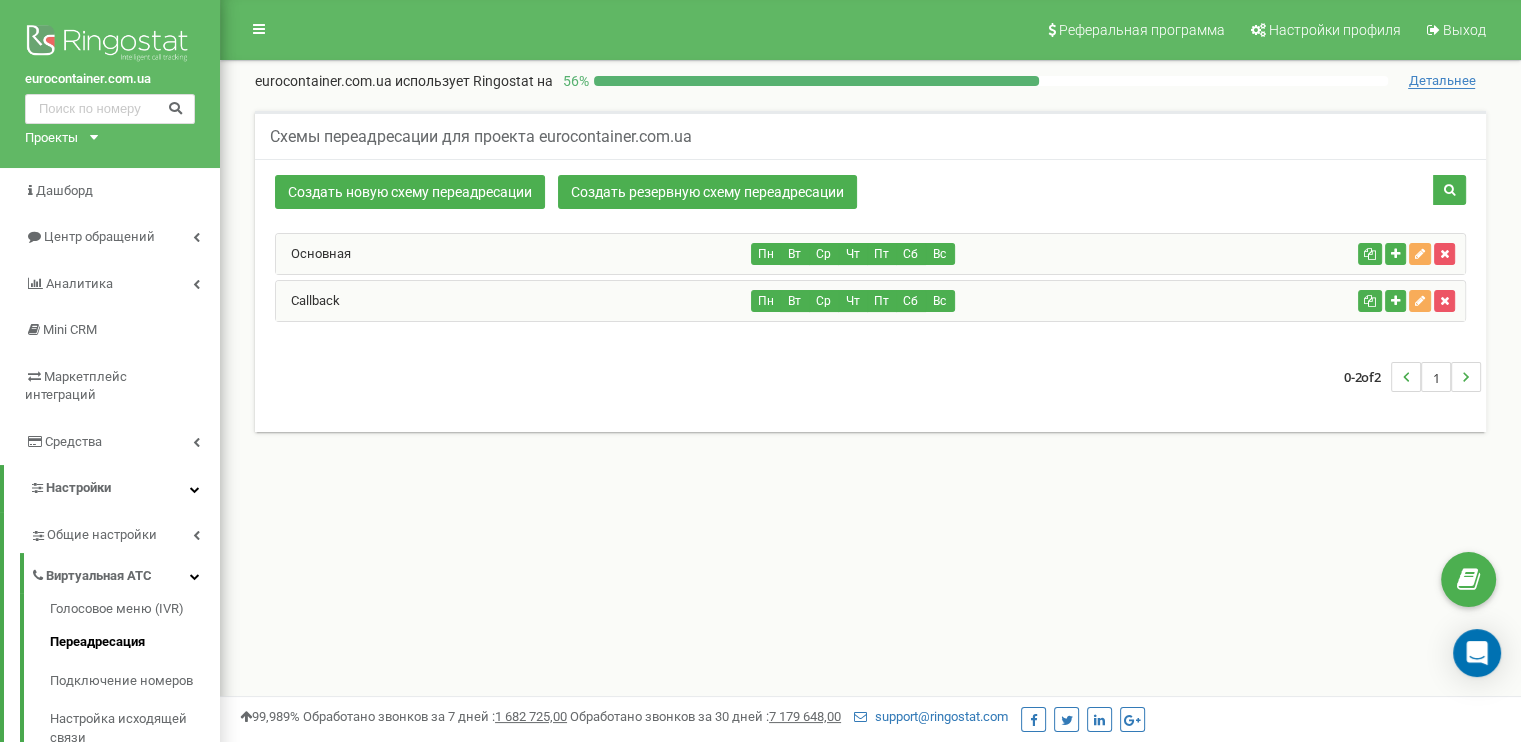 click on "Основная" at bounding box center (514, 254) 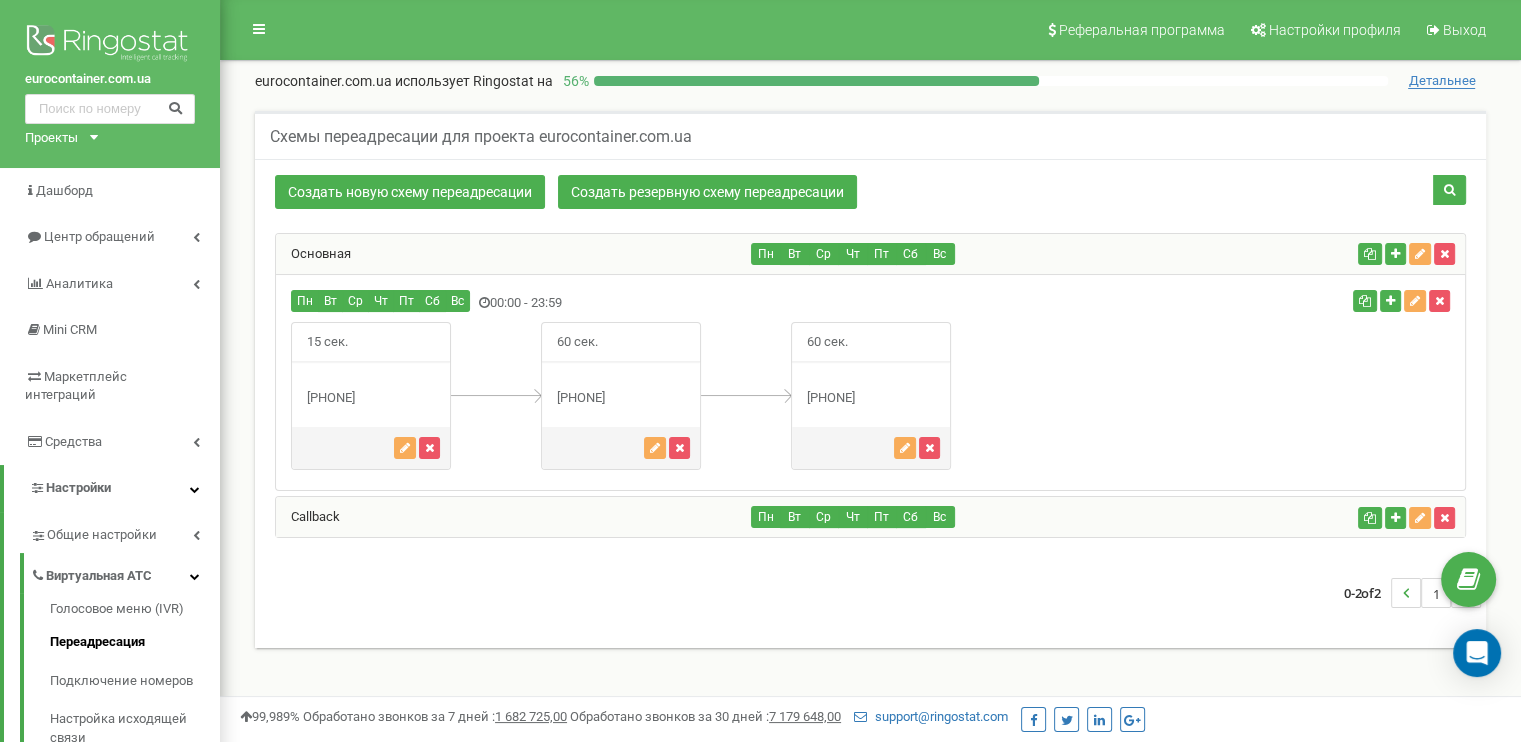 click on "Основная" at bounding box center (514, 254) 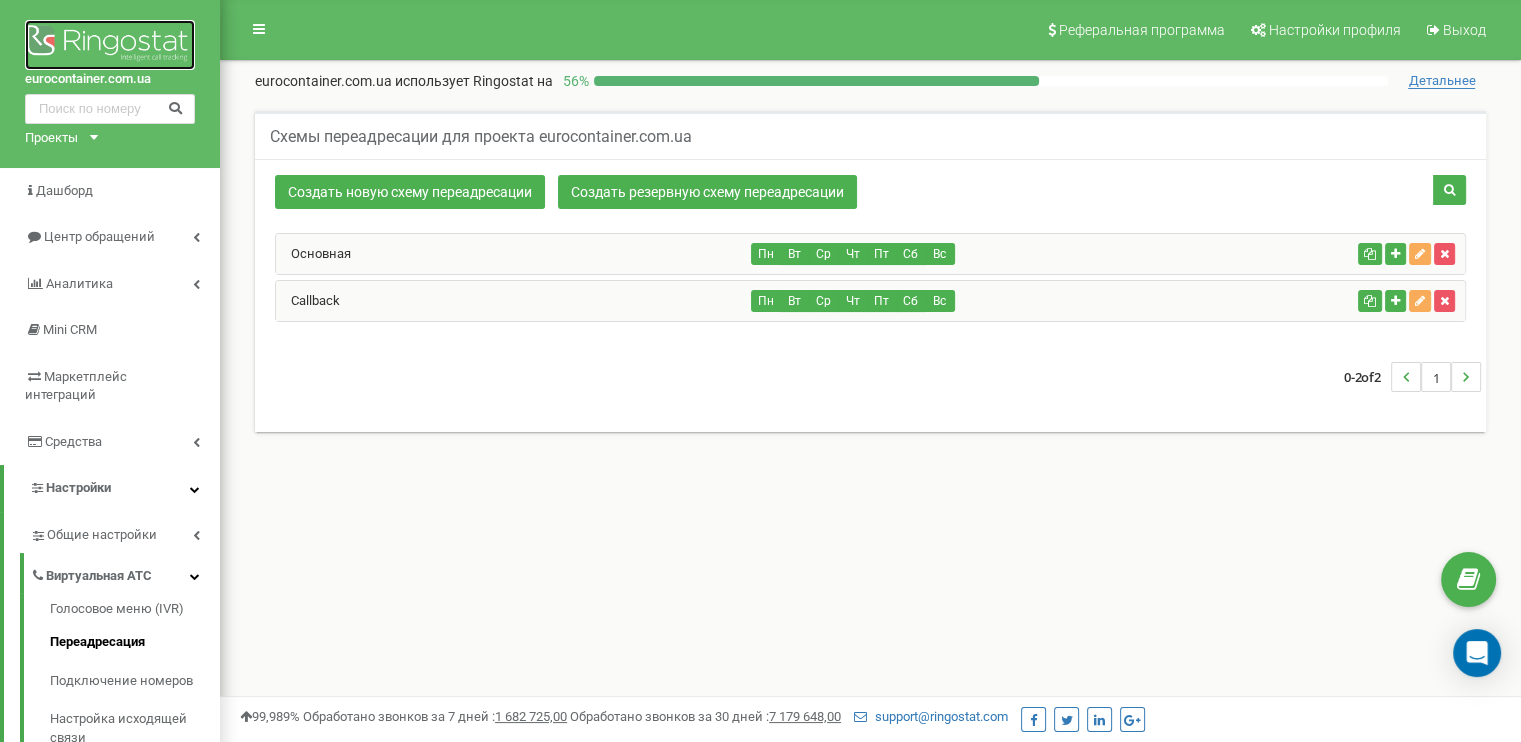 click at bounding box center (110, 45) 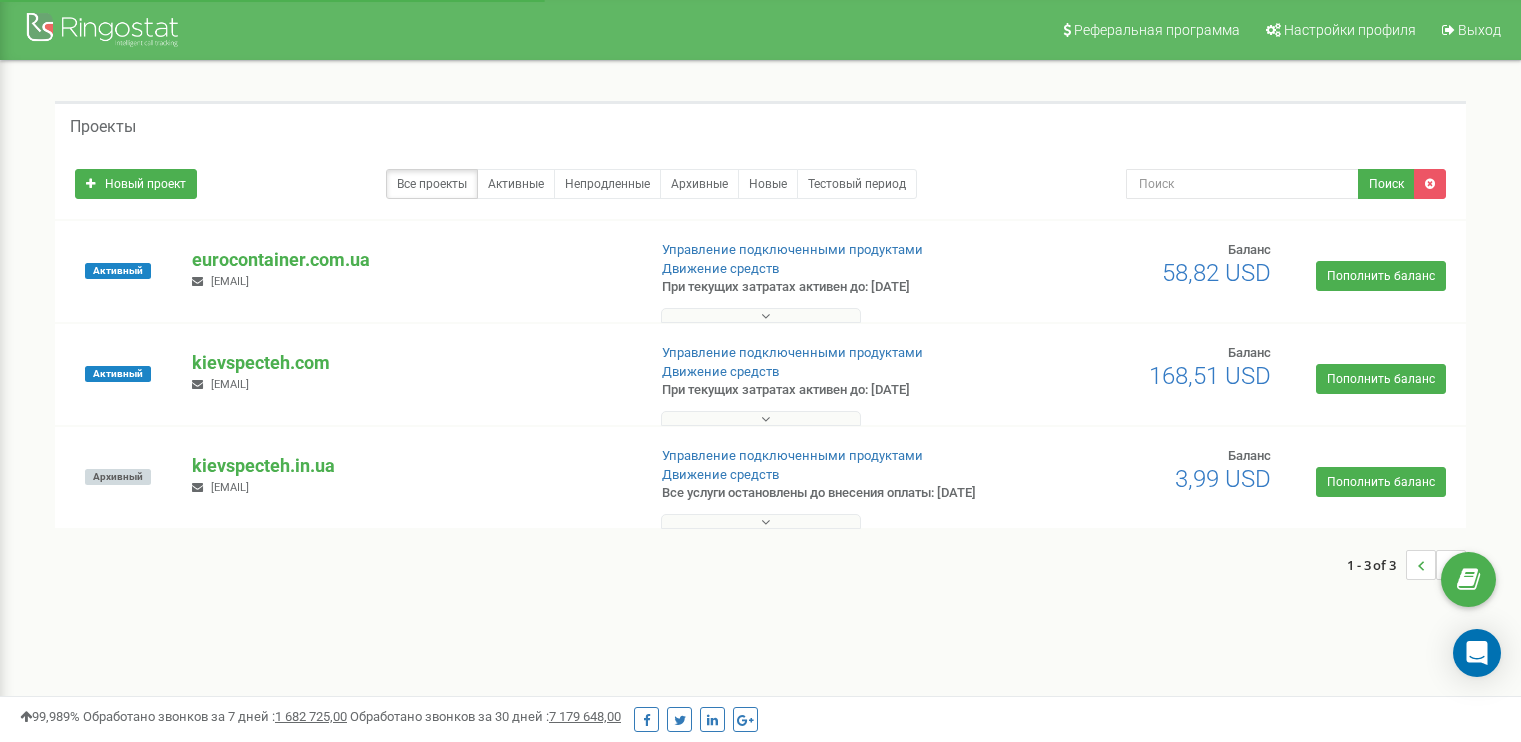 scroll, scrollTop: 0, scrollLeft: 0, axis: both 